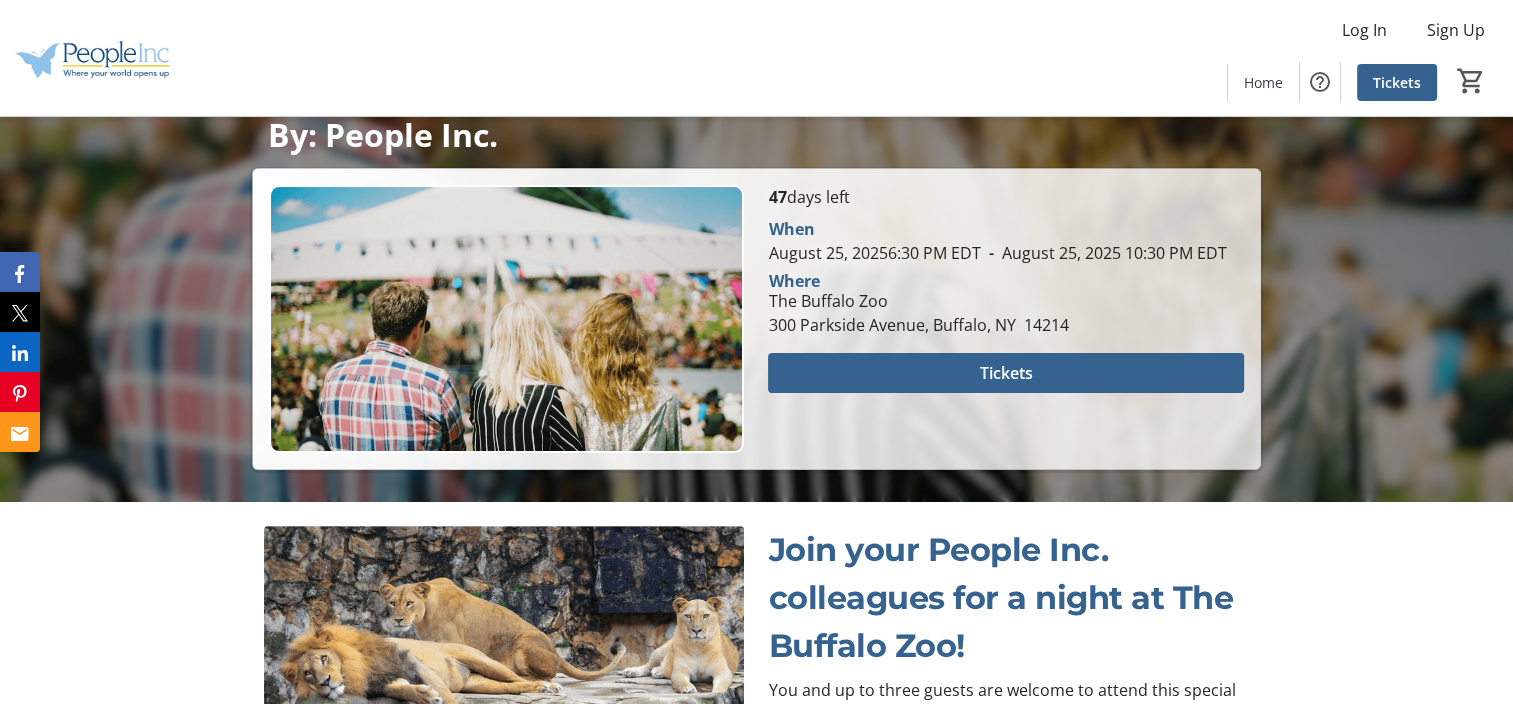 scroll, scrollTop: 400, scrollLeft: 0, axis: vertical 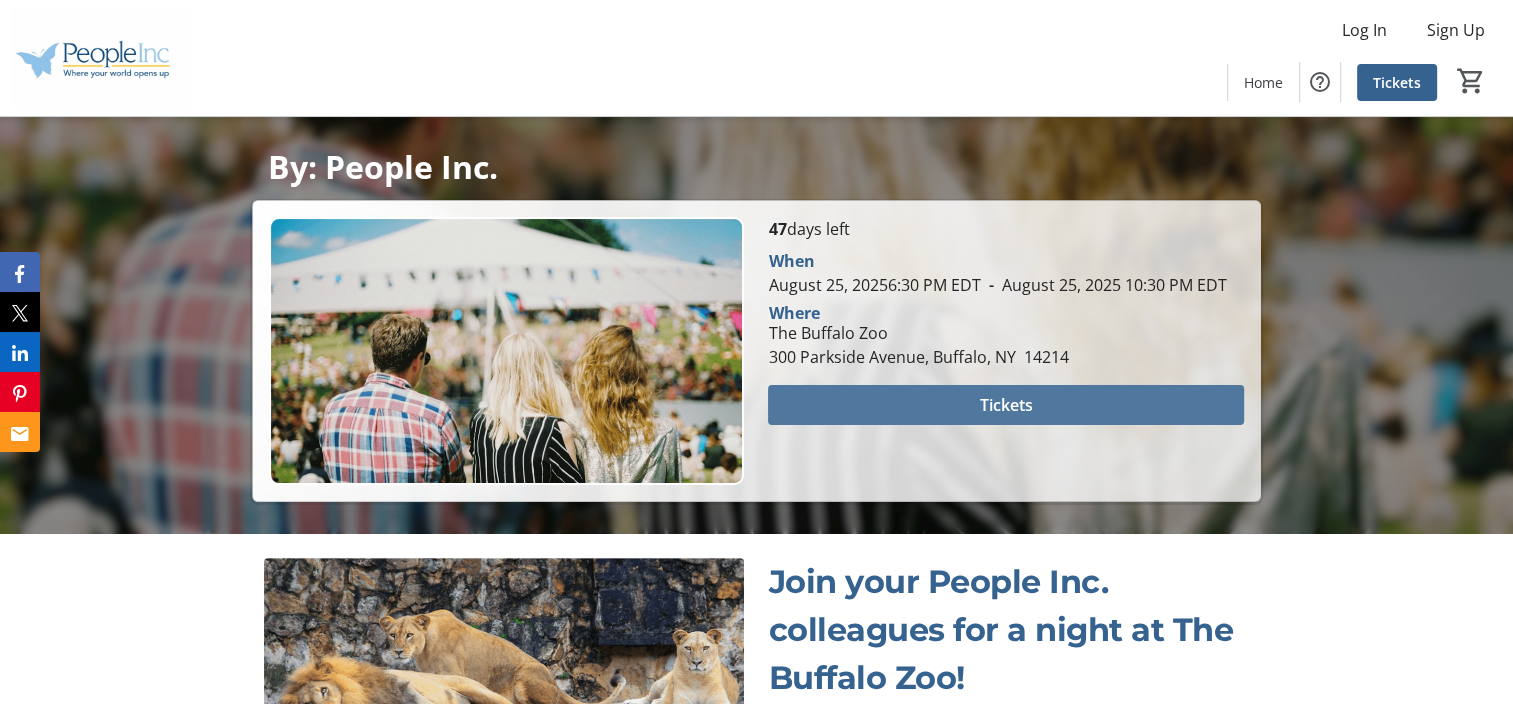 click on "Tickets" at bounding box center (1006, 405) 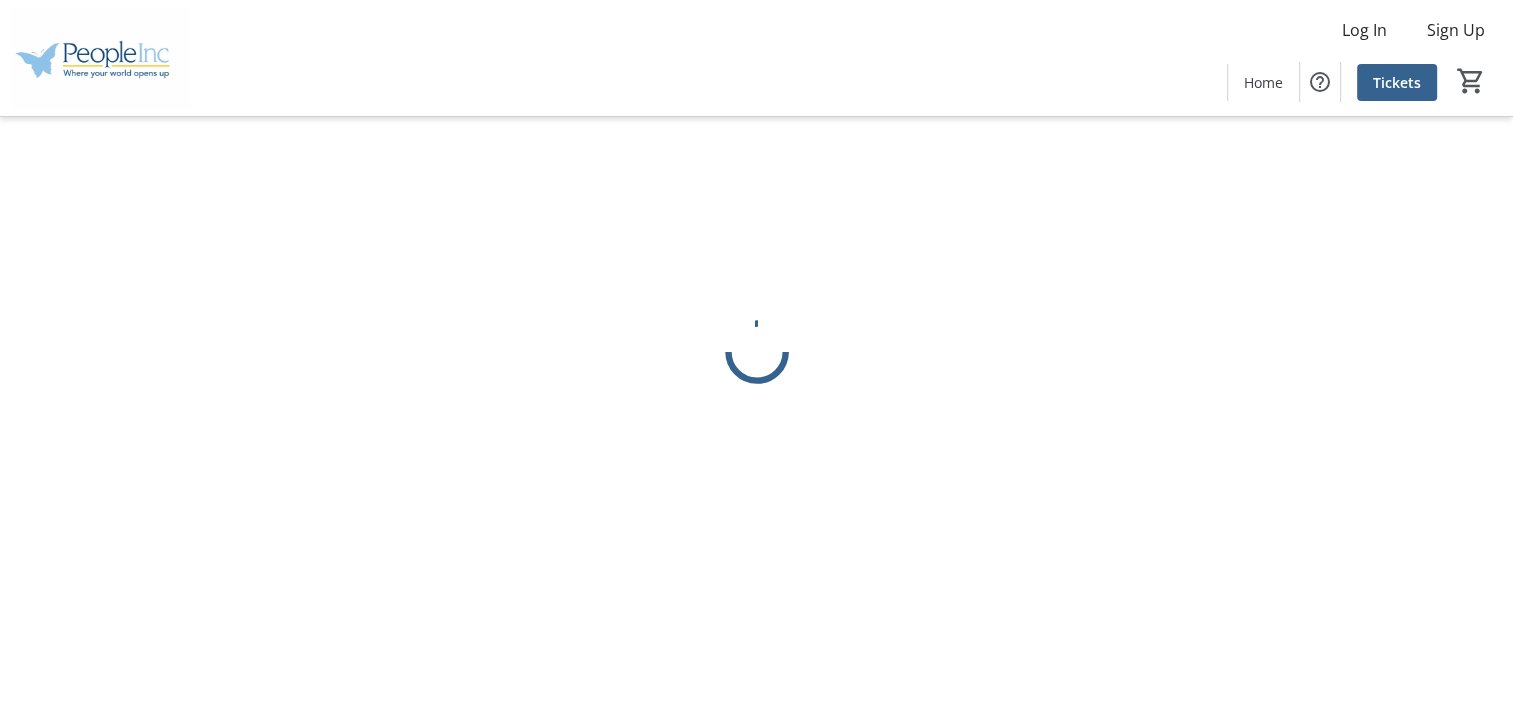 scroll, scrollTop: 0, scrollLeft: 0, axis: both 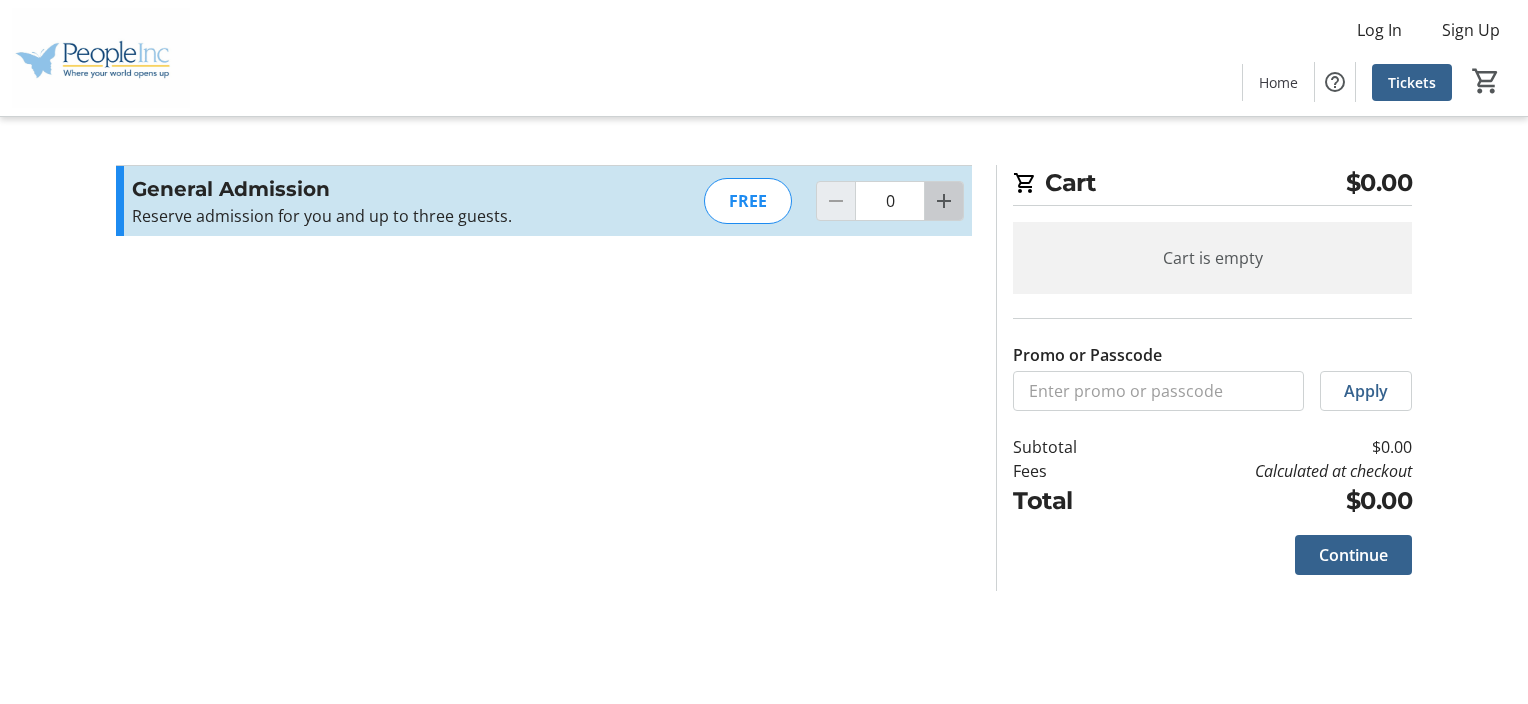 click at bounding box center [944, 201] 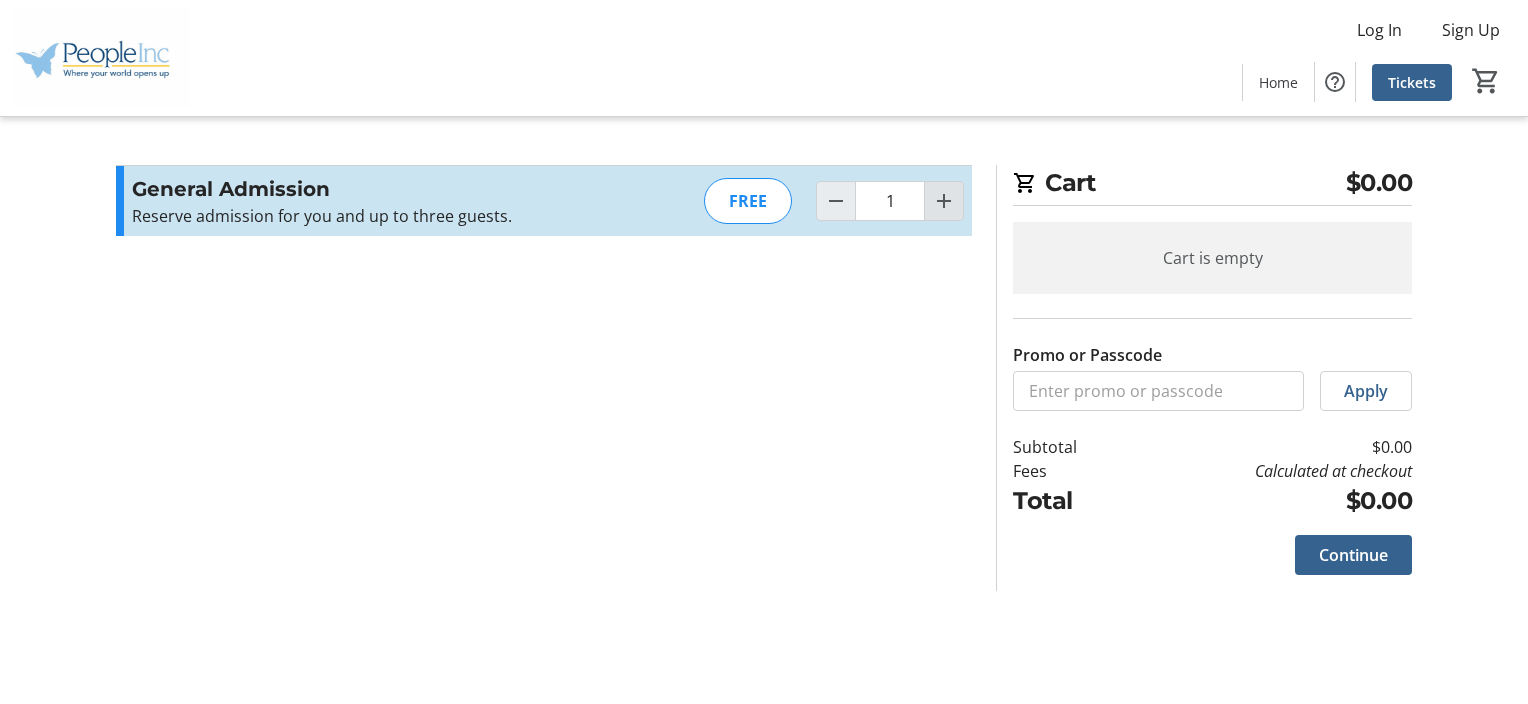 click at bounding box center (944, 201) 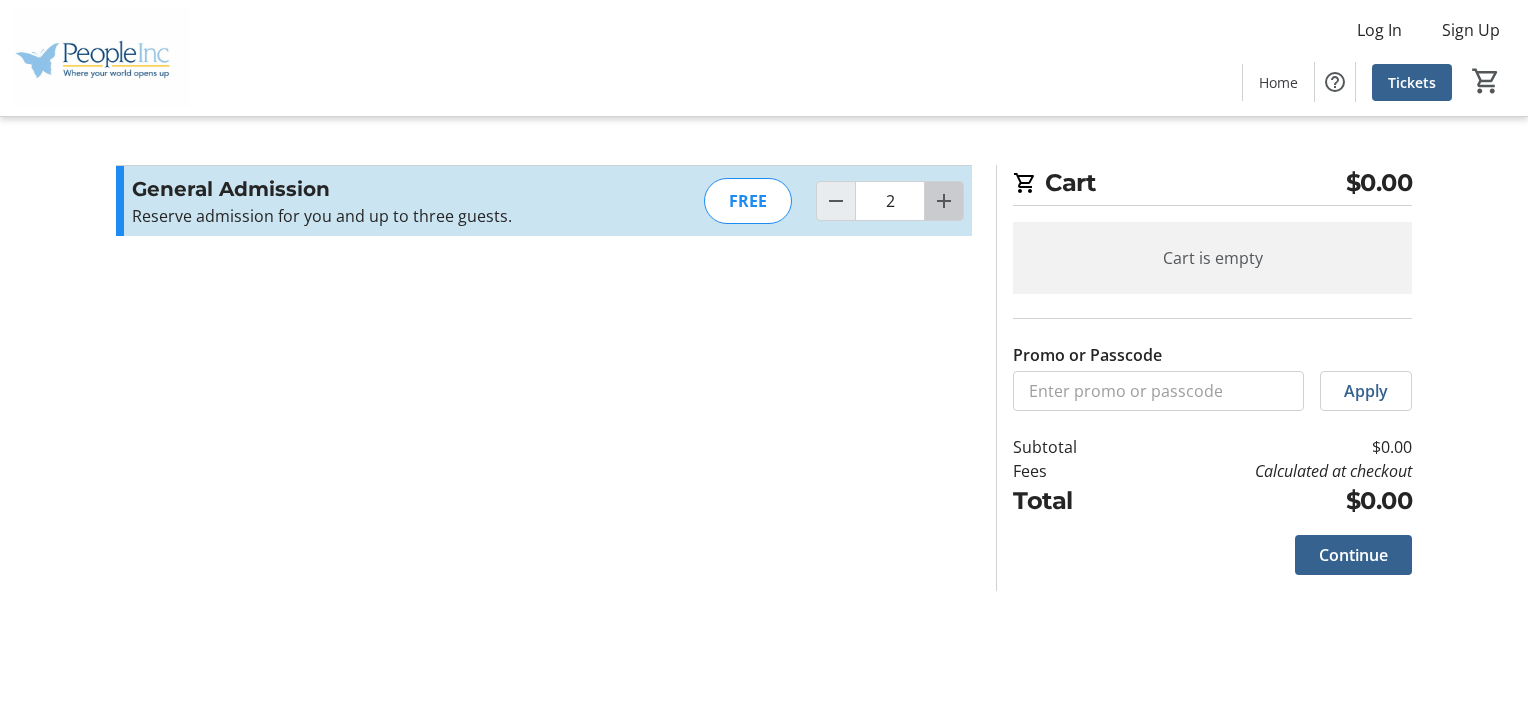 click at bounding box center [944, 201] 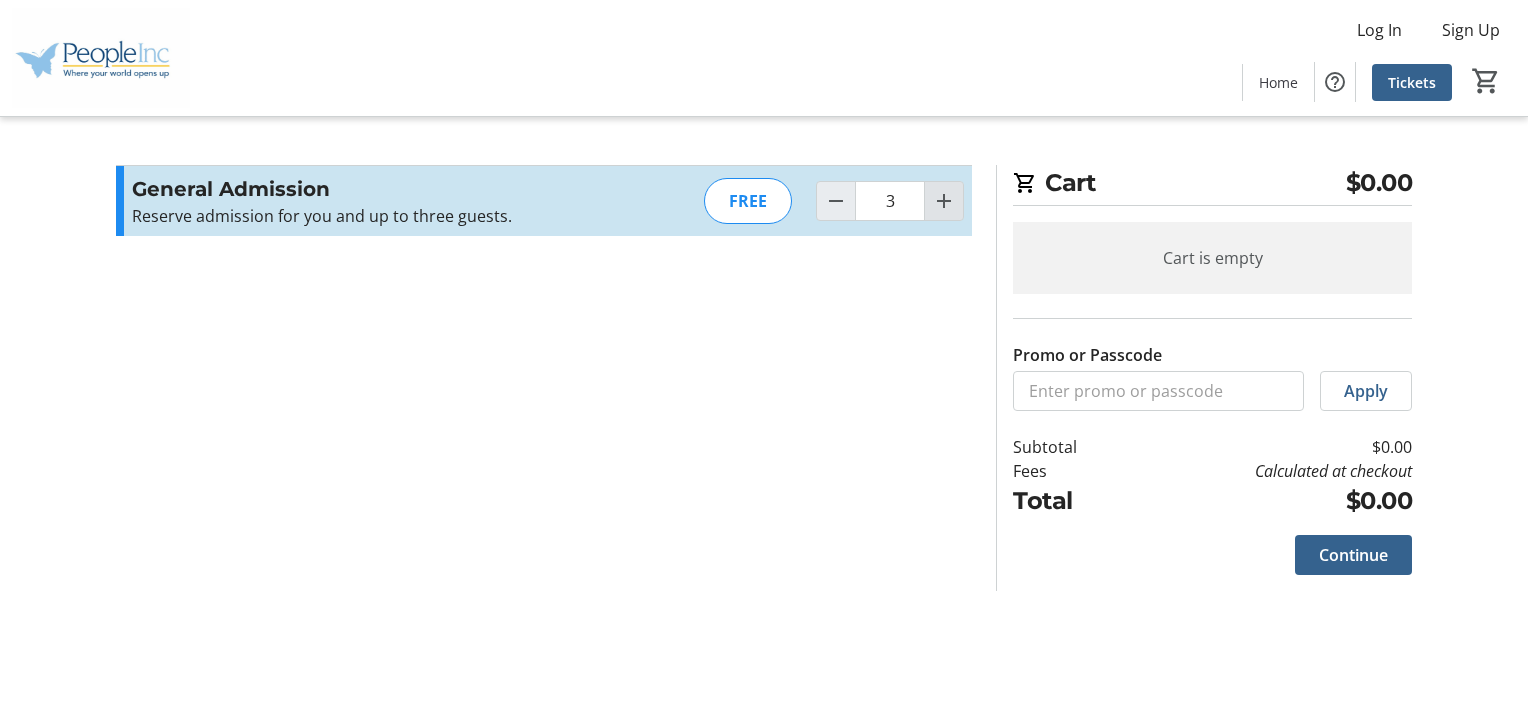 click at bounding box center (944, 201) 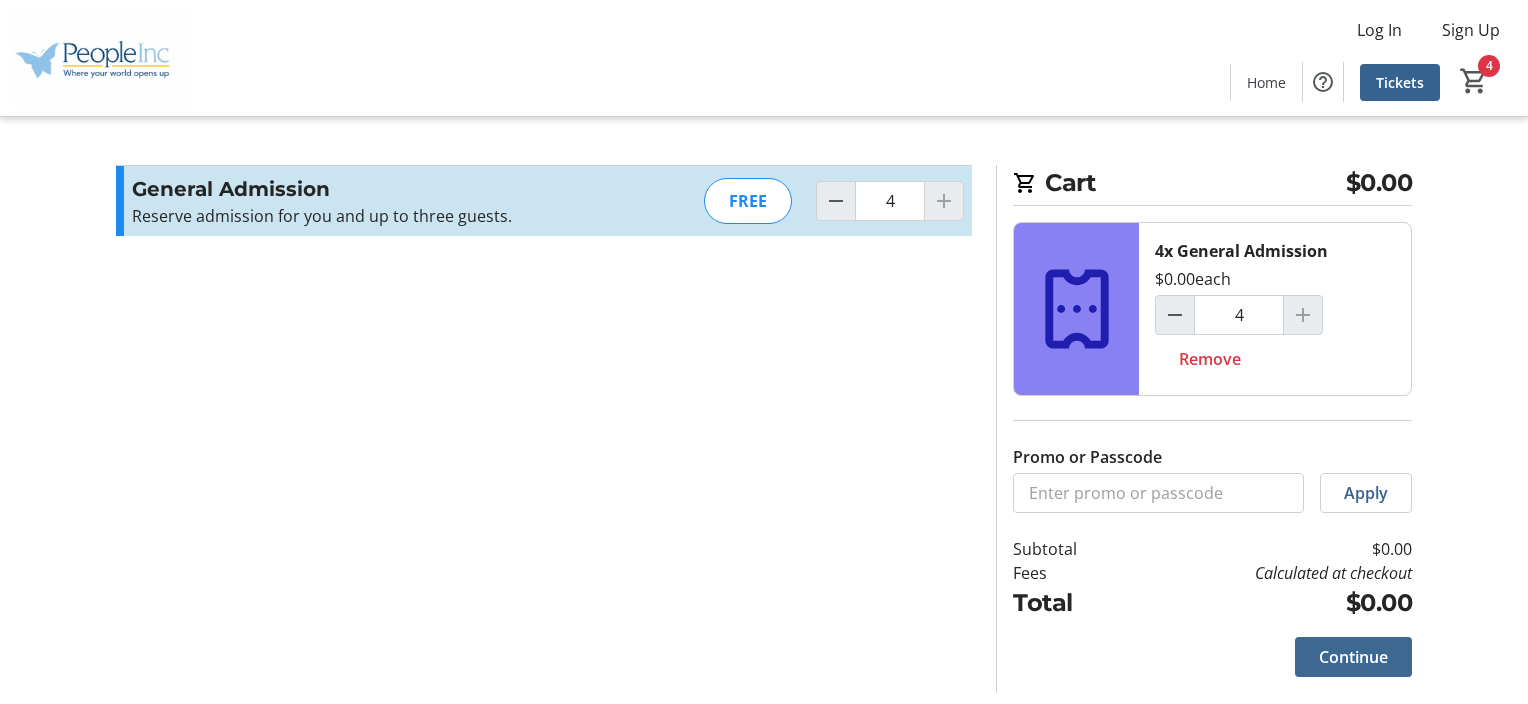 click on "Continue" at bounding box center [1353, 657] 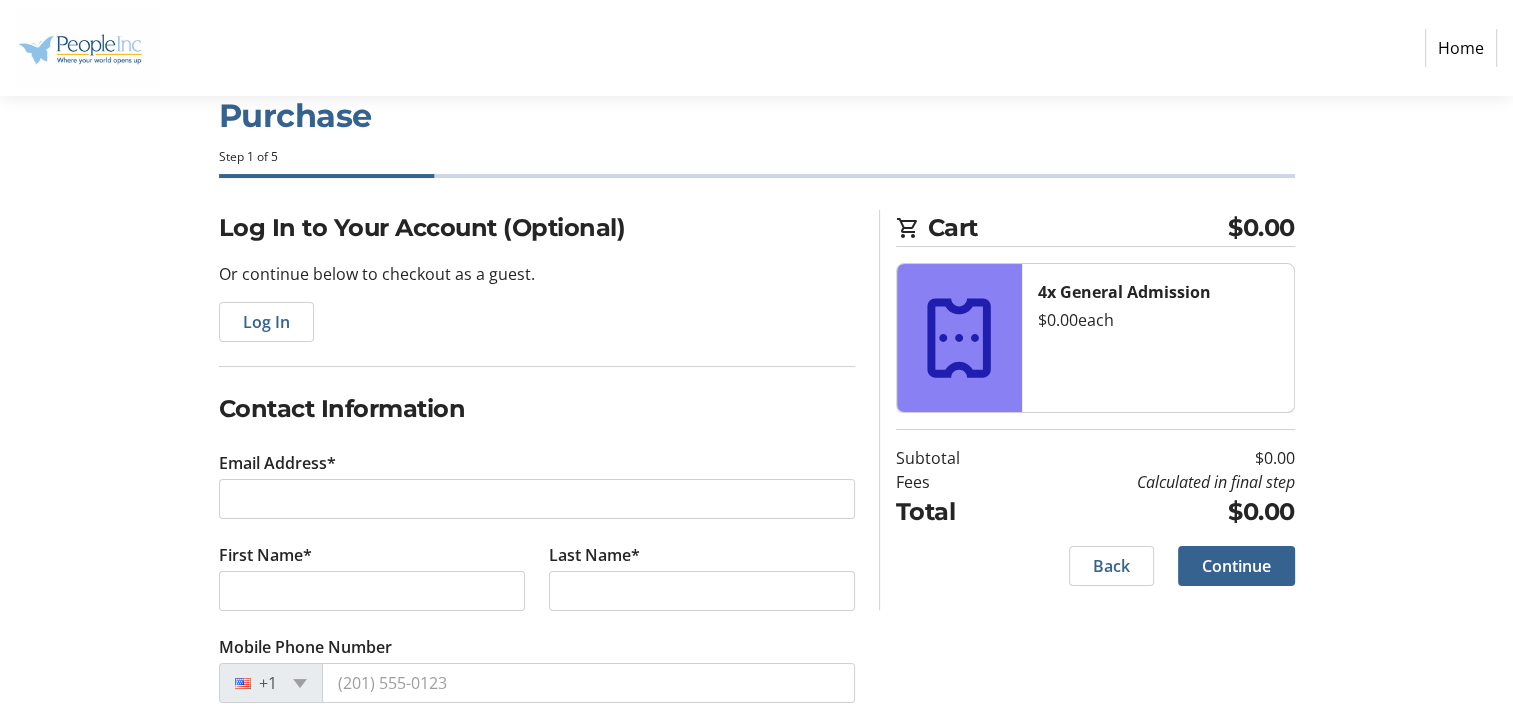 scroll, scrollTop: 97, scrollLeft: 0, axis: vertical 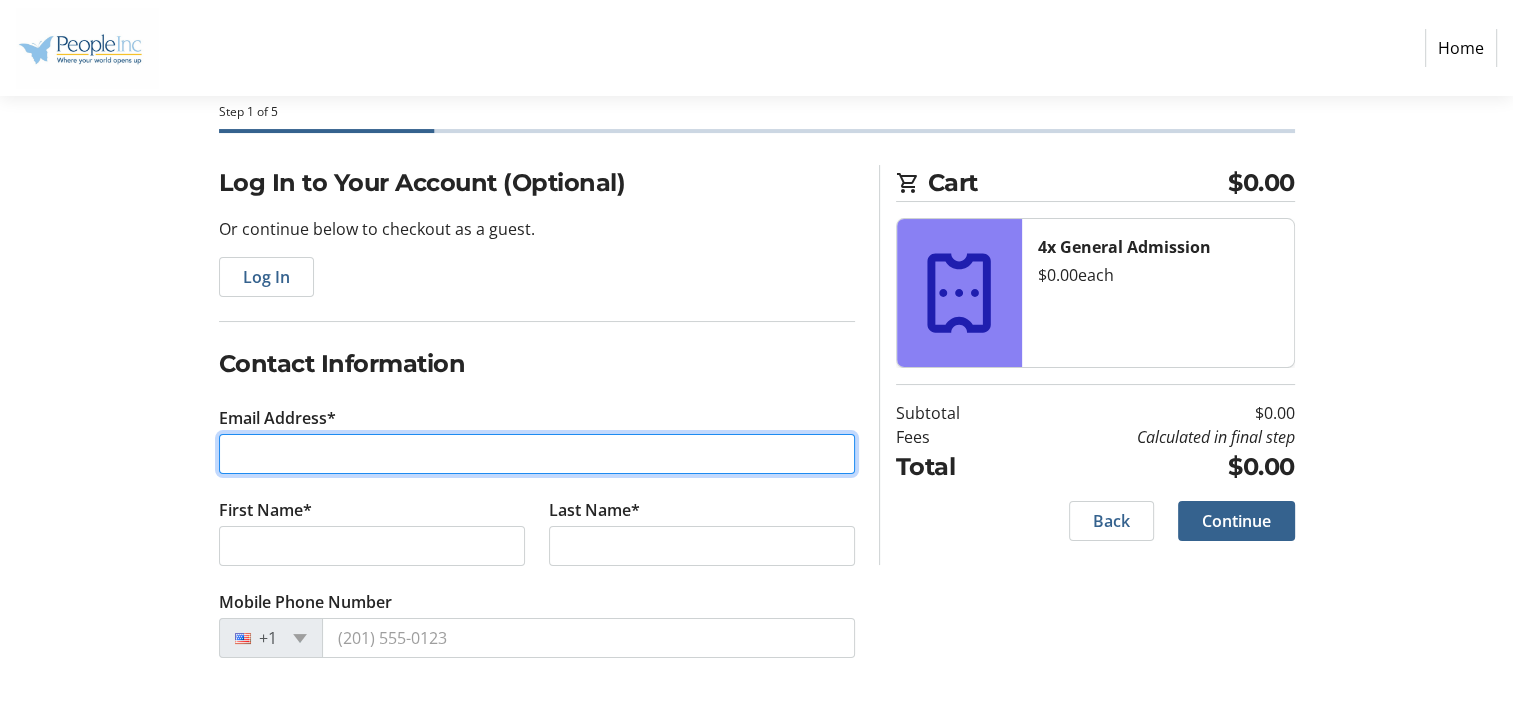 click on "Email Address*" at bounding box center (537, 454) 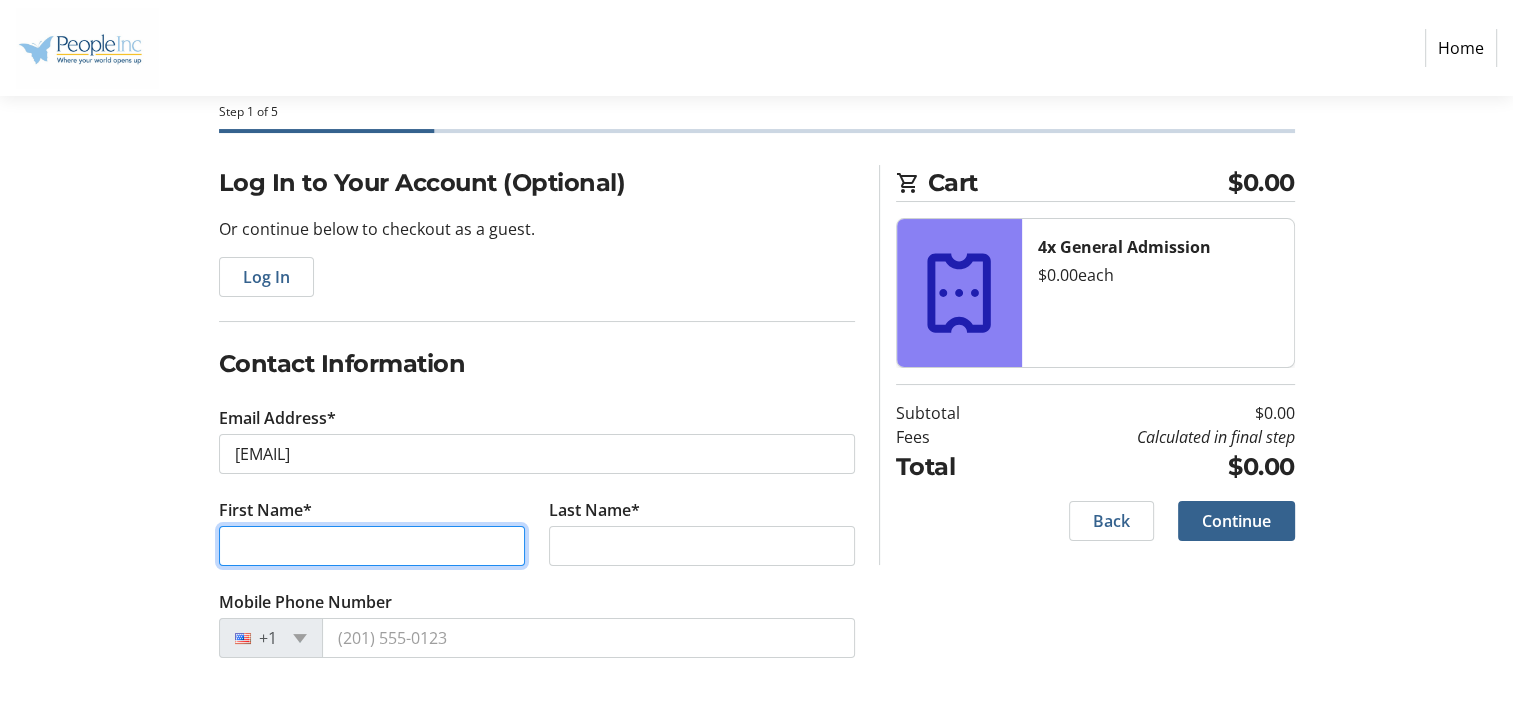 type on "[FIRST]" 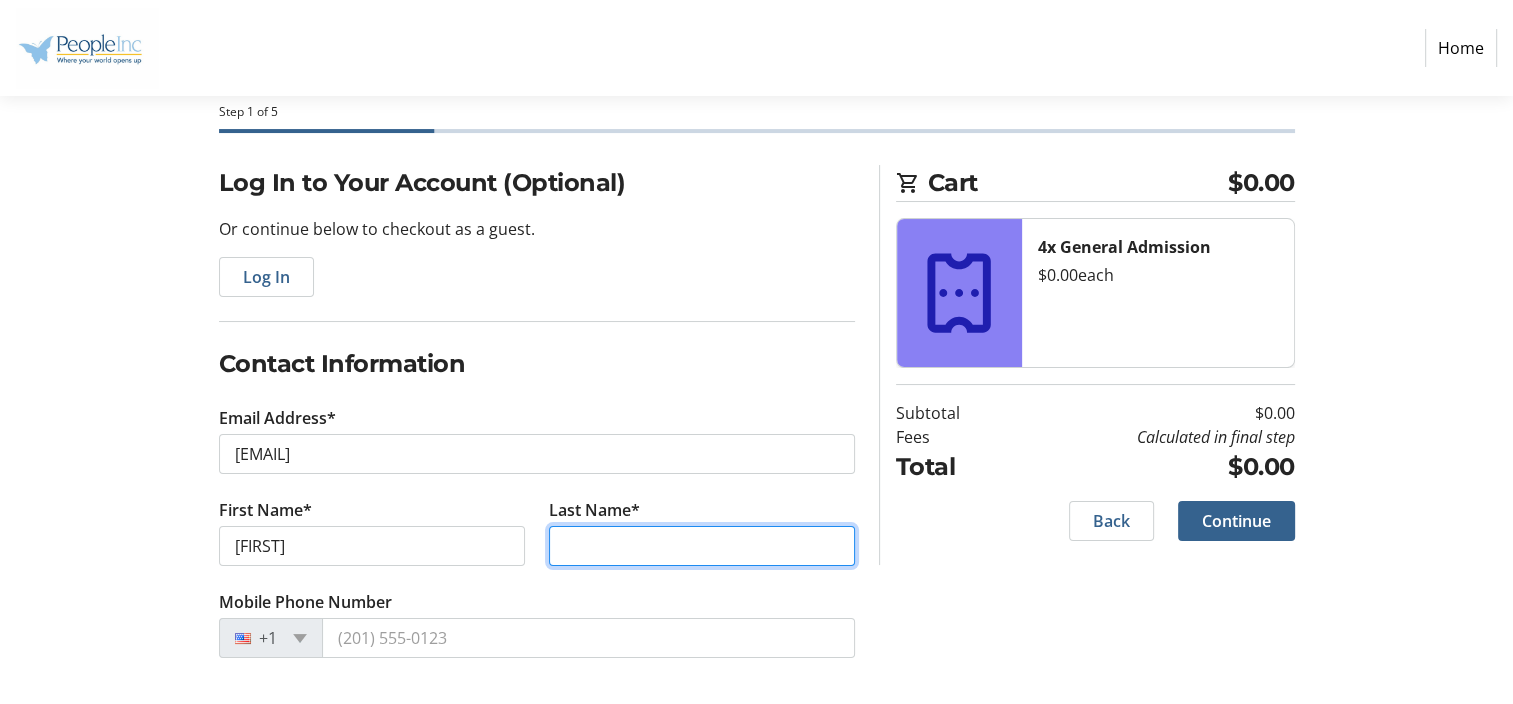 type on "Benz" 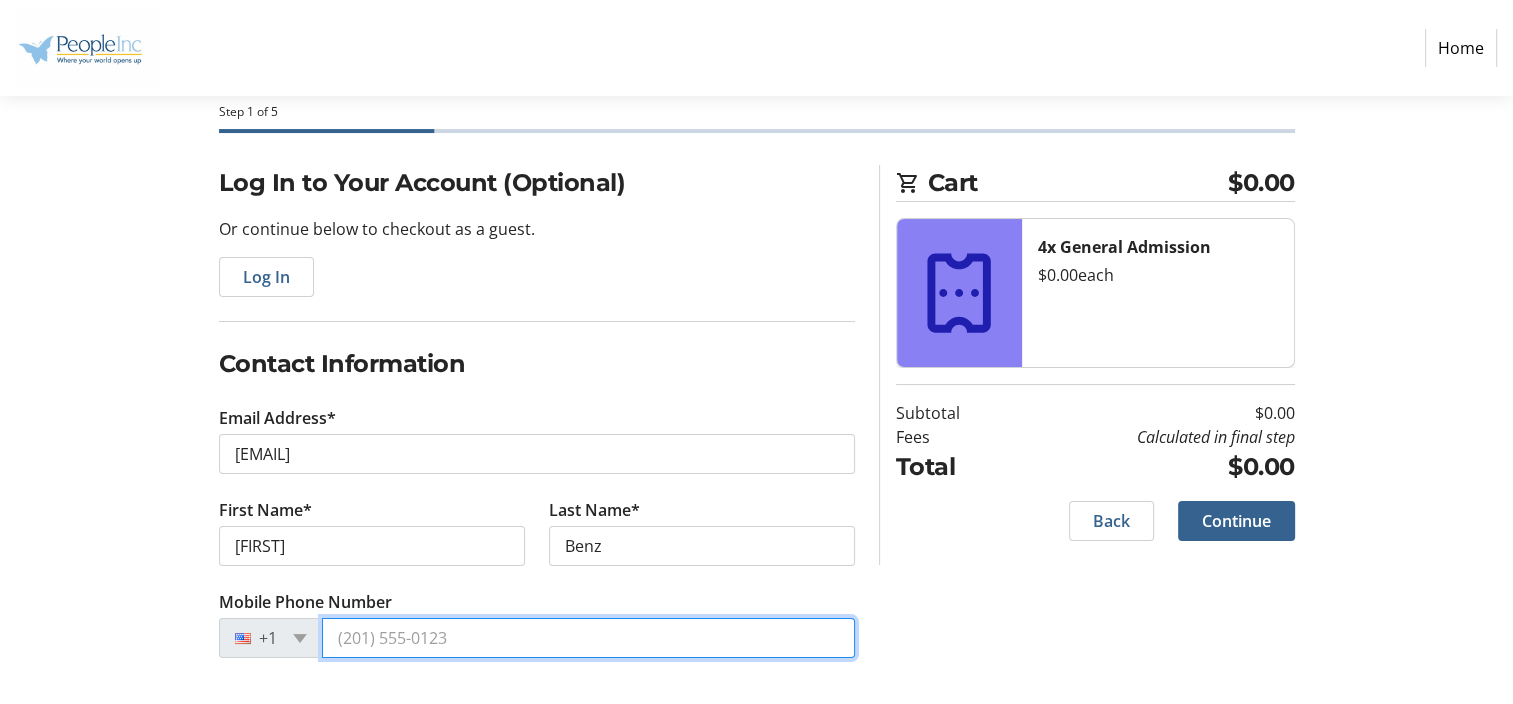 type on "[PHONE]" 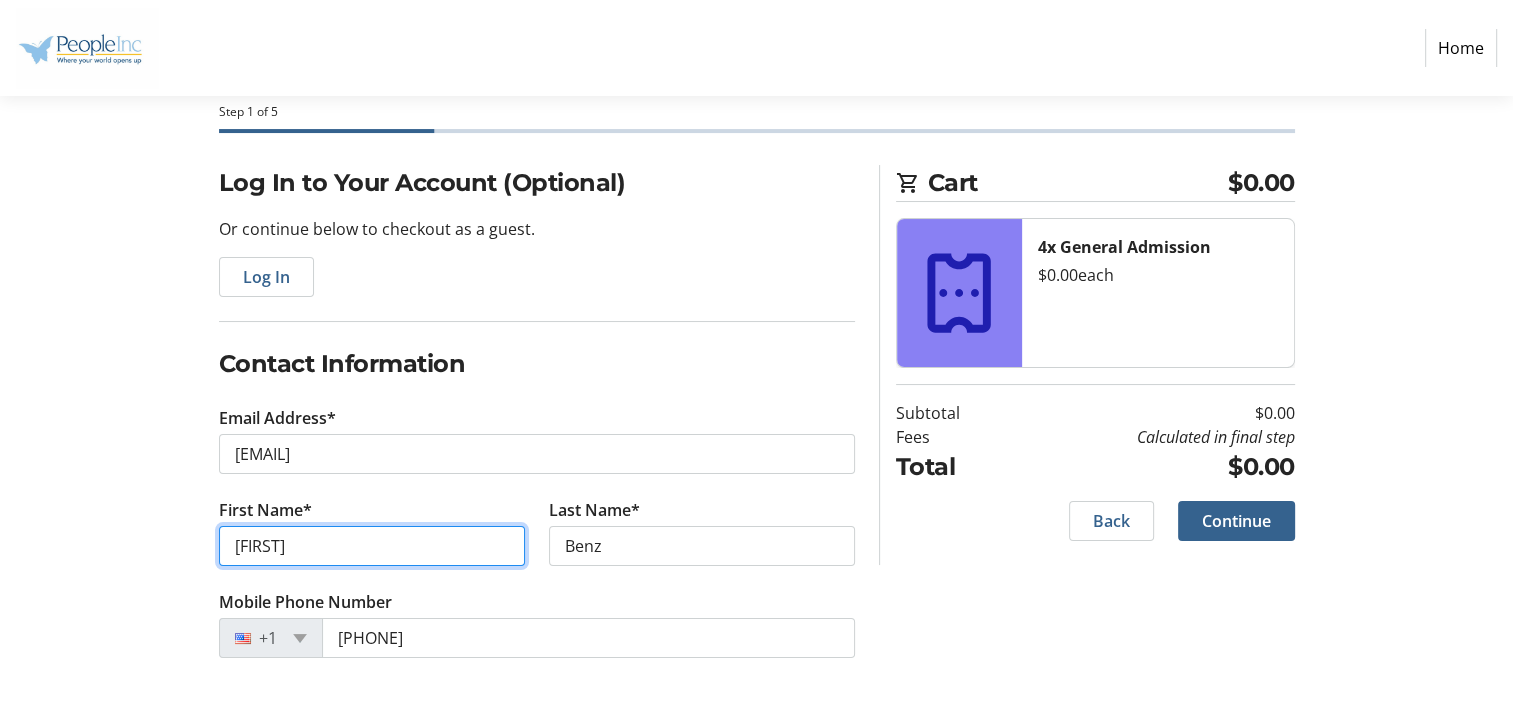 drag, startPoint x: 300, startPoint y: 550, endPoint x: 128, endPoint y: 542, distance: 172.18594 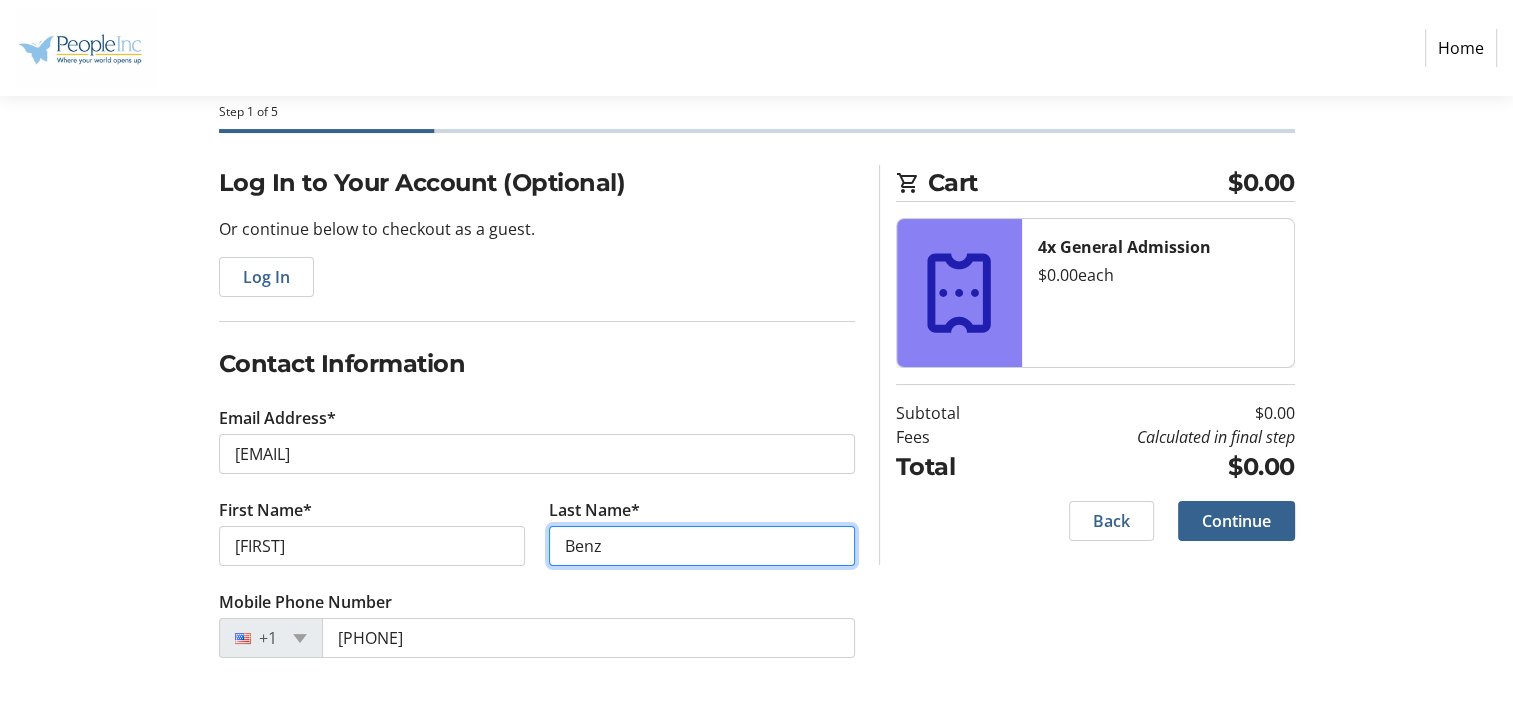 click on "Benz" at bounding box center [702, 546] 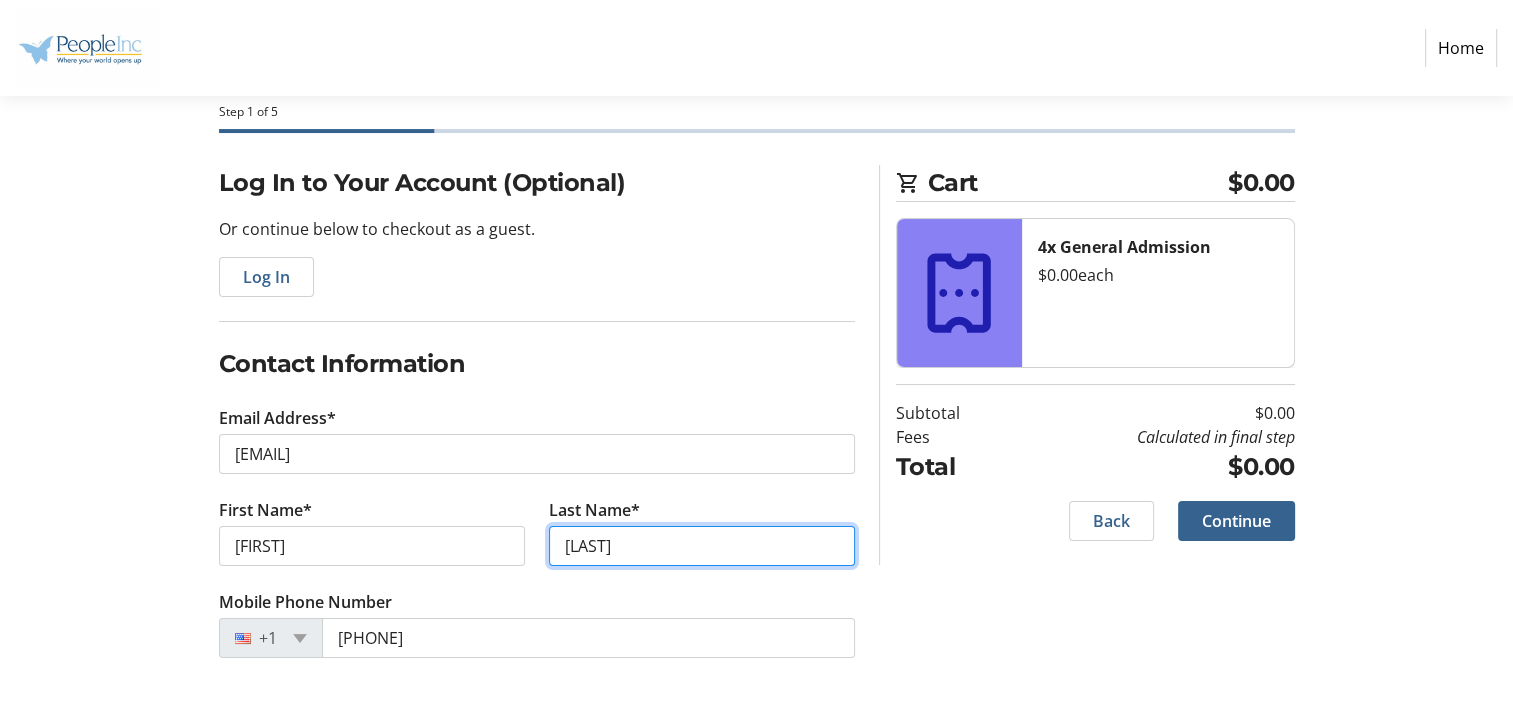 type on "[LAST]" 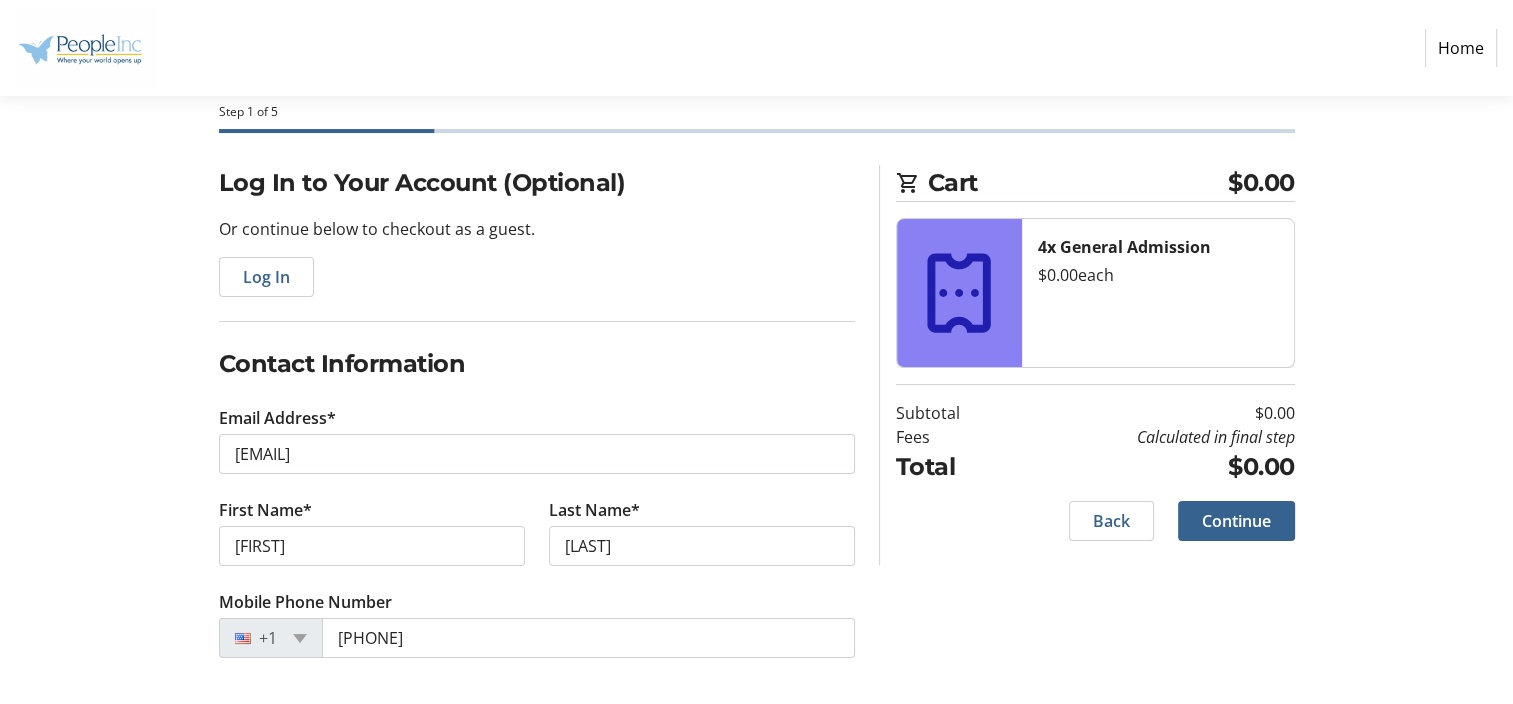 click on "Last Name* [LAST]" at bounding box center (702, 544) 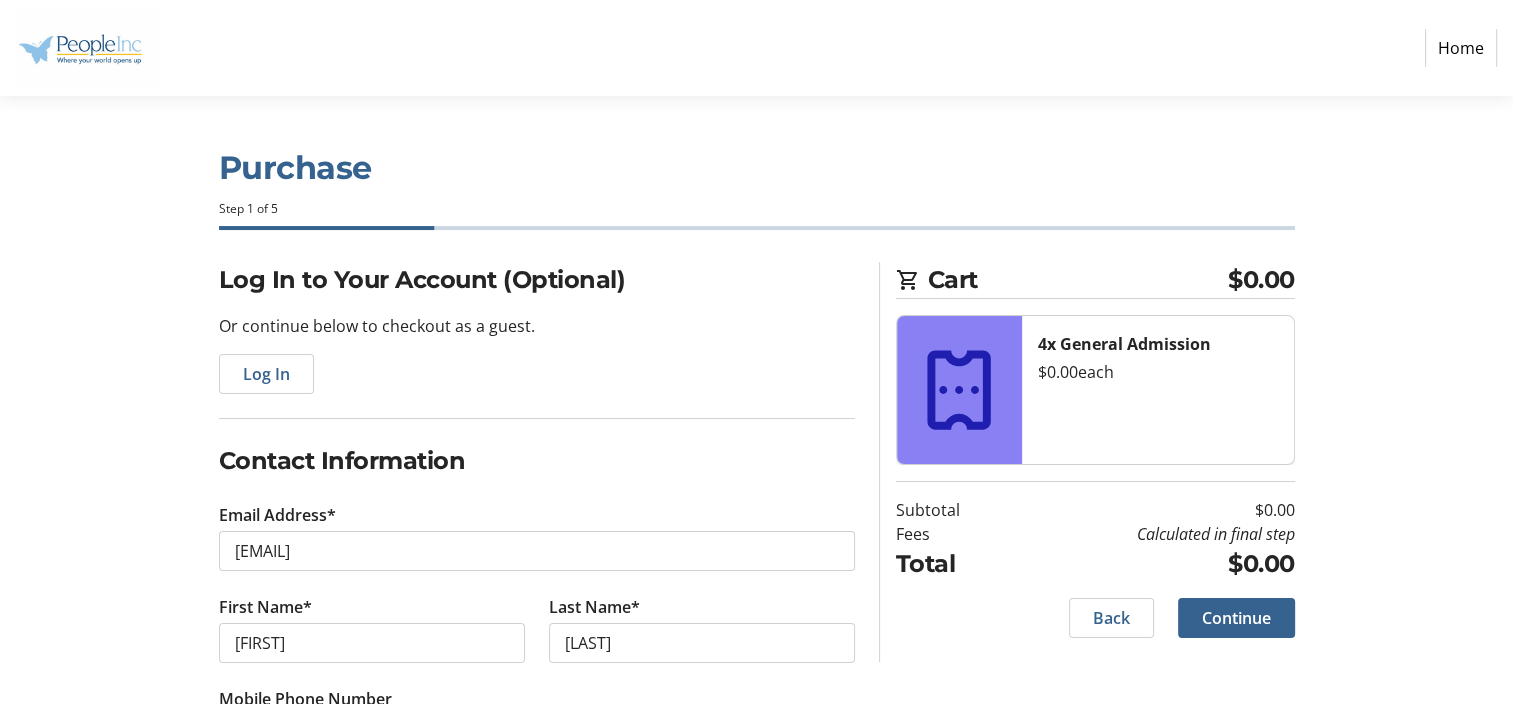 scroll, scrollTop: 97, scrollLeft: 0, axis: vertical 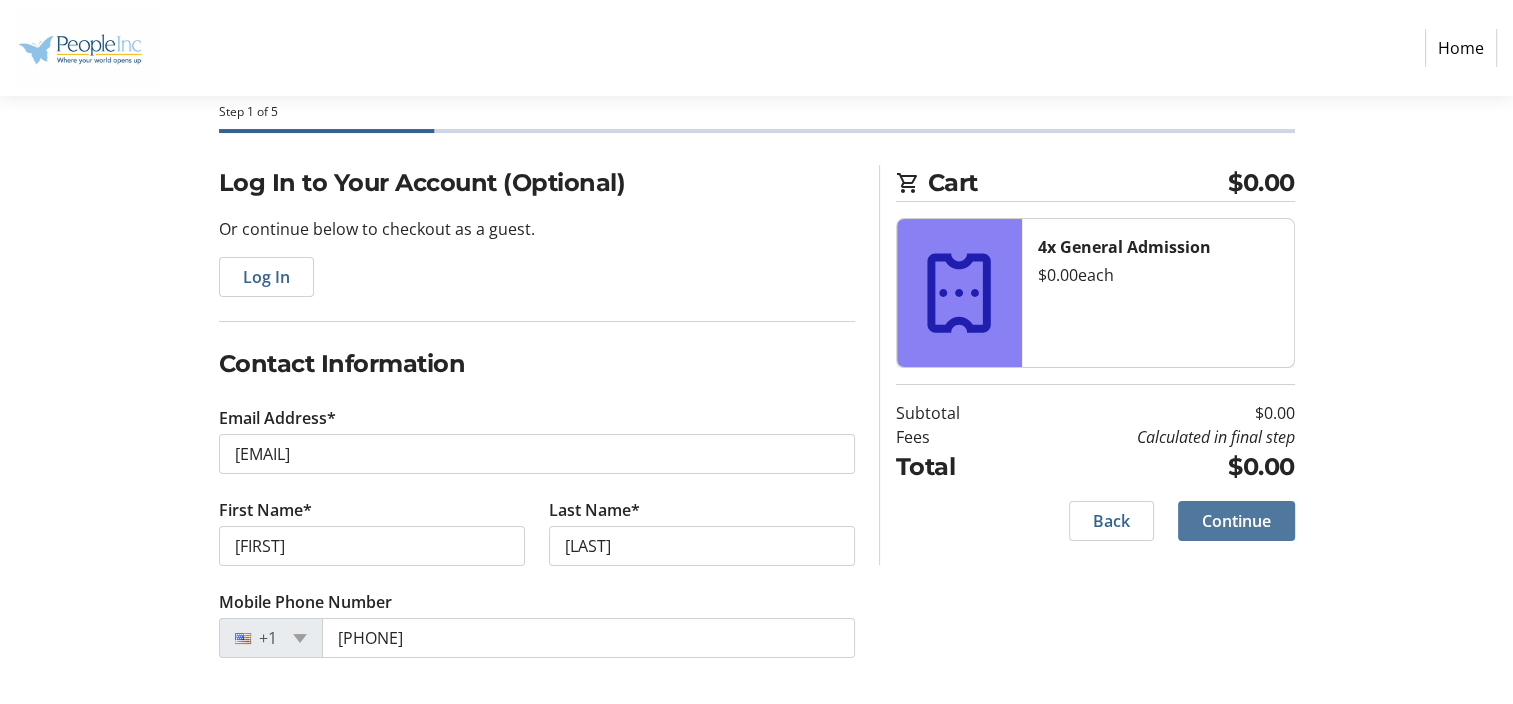 click on "Continue" at bounding box center [1236, 521] 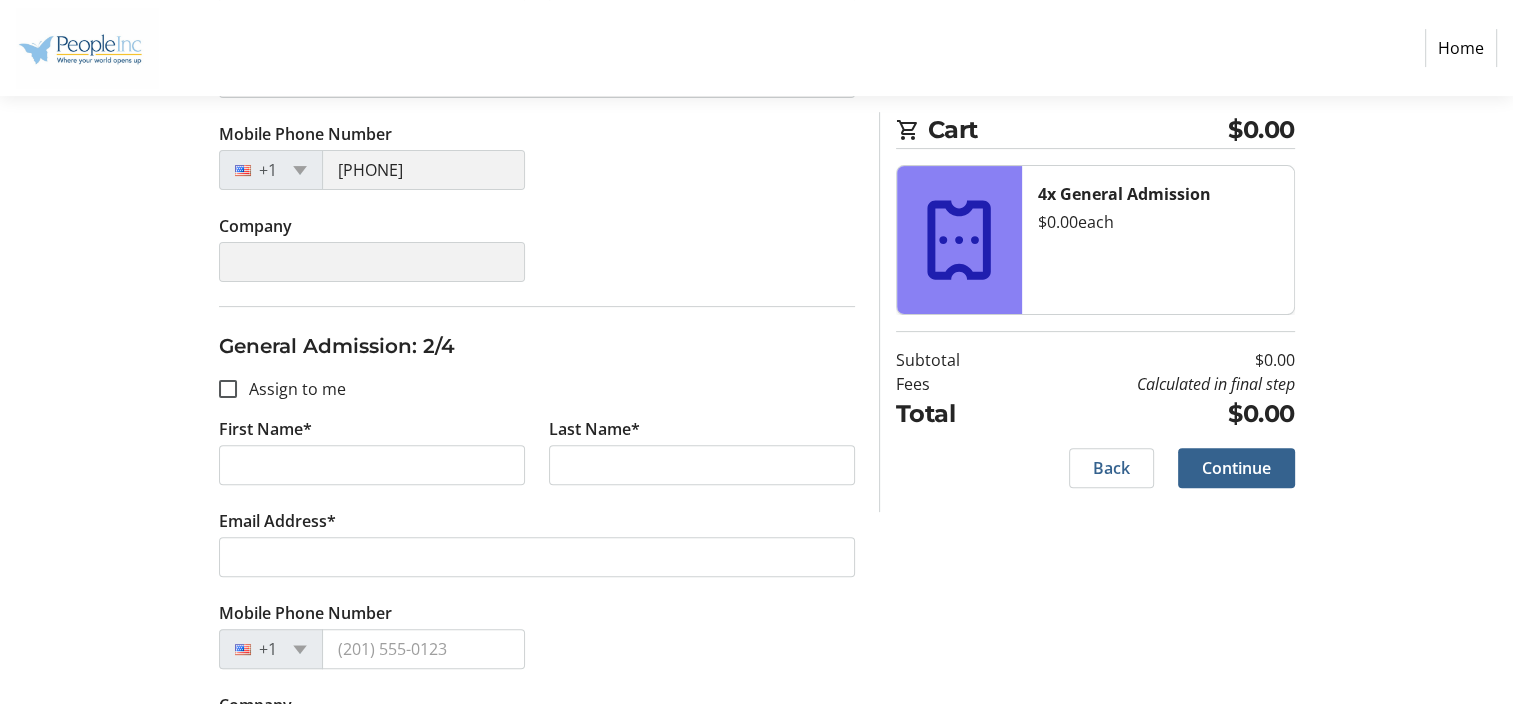scroll, scrollTop: 568, scrollLeft: 0, axis: vertical 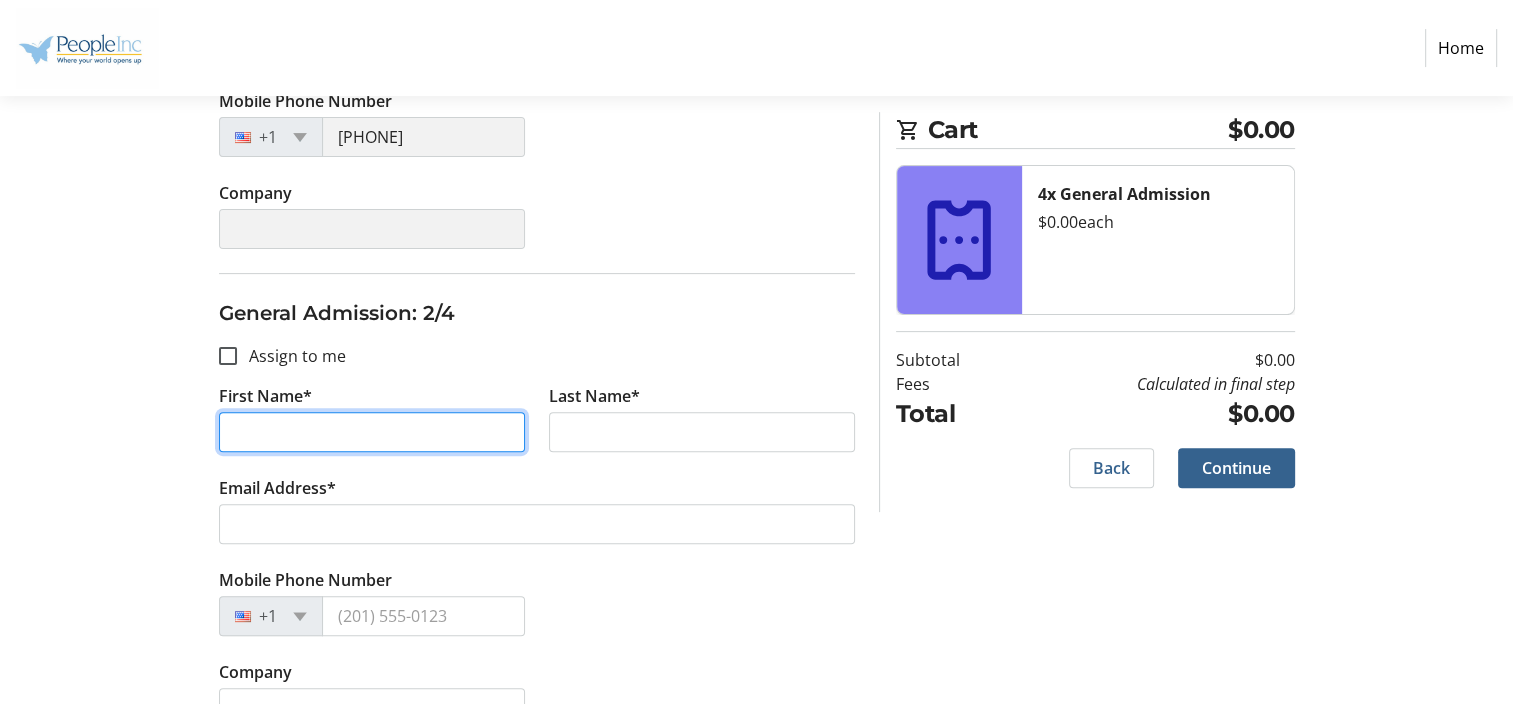 click on "First Name*" at bounding box center (372, 432) 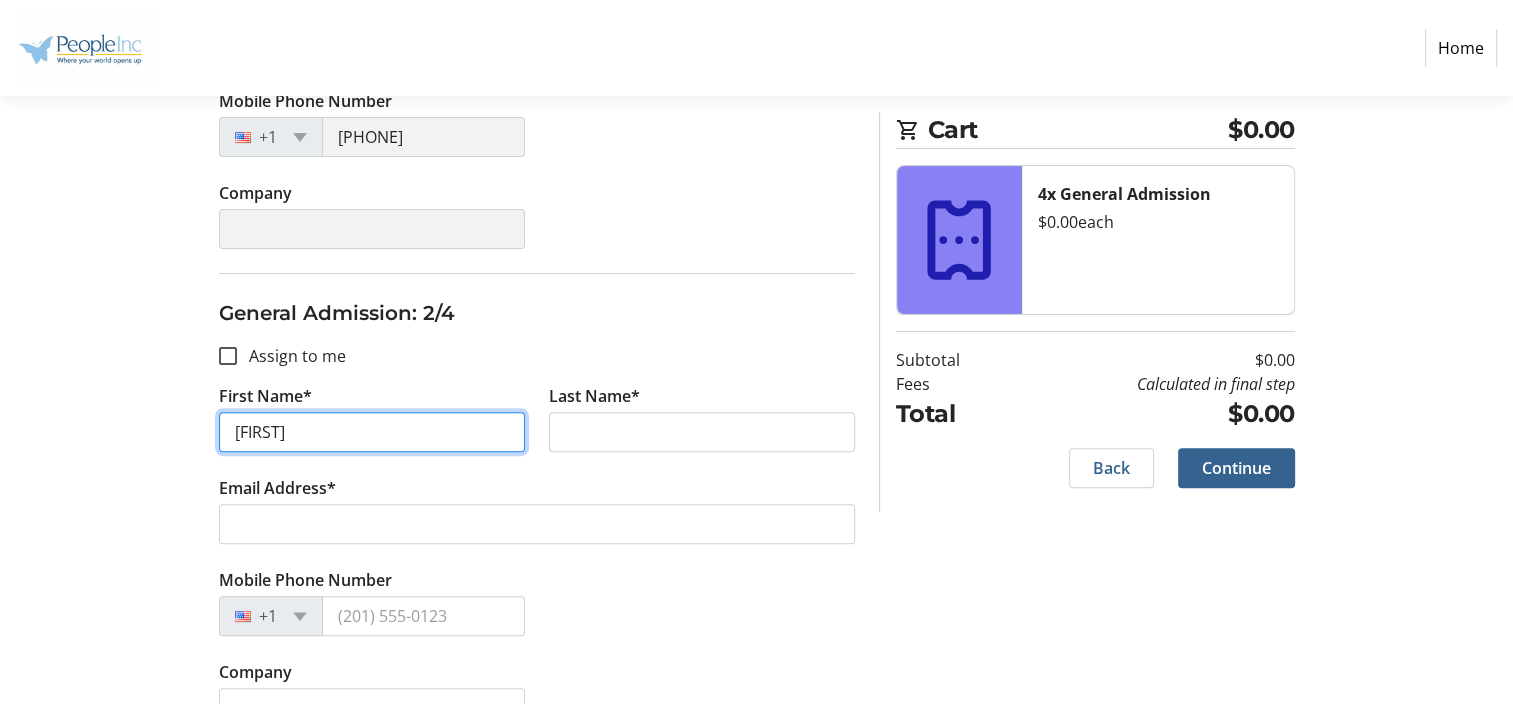 type on "[FIRST]" 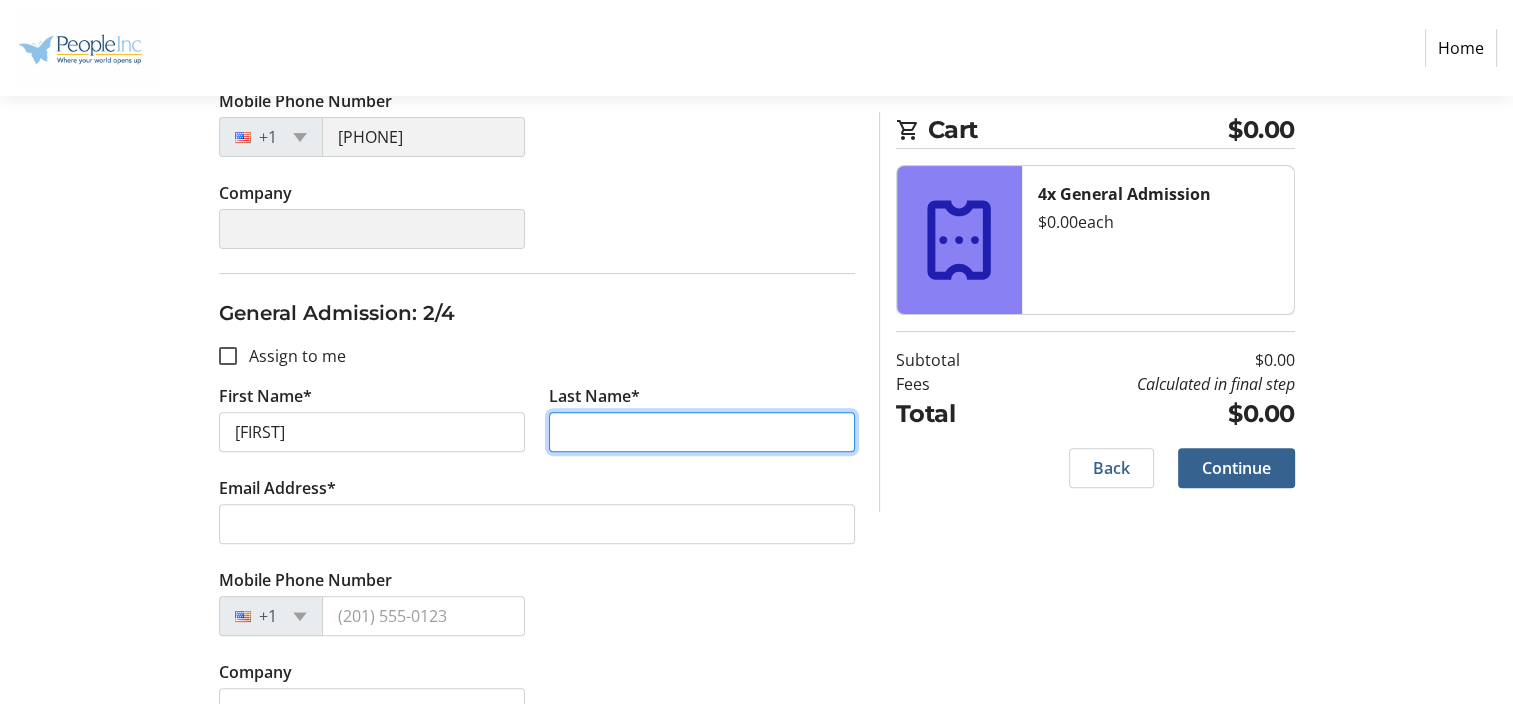 click on "Last Name*" at bounding box center (702, 432) 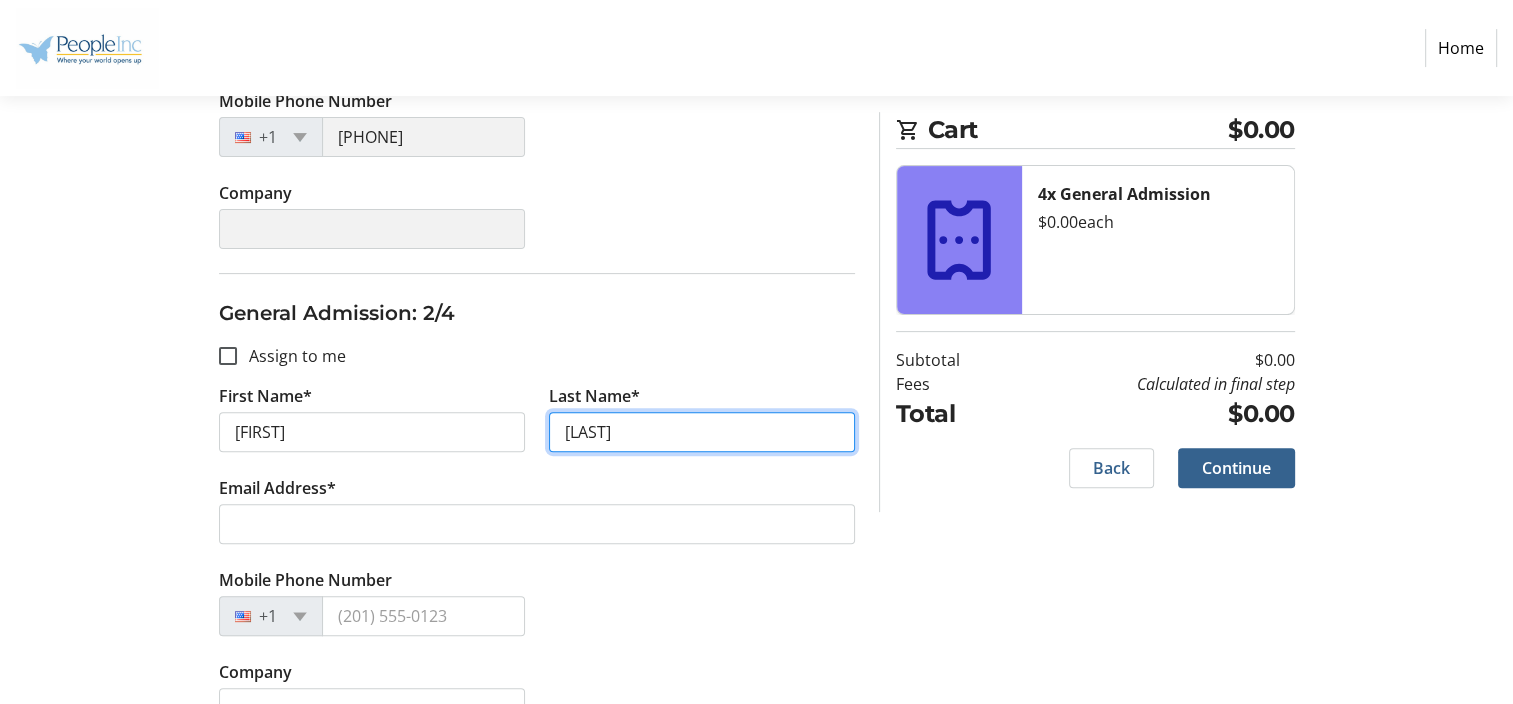 type on "[LAST]" 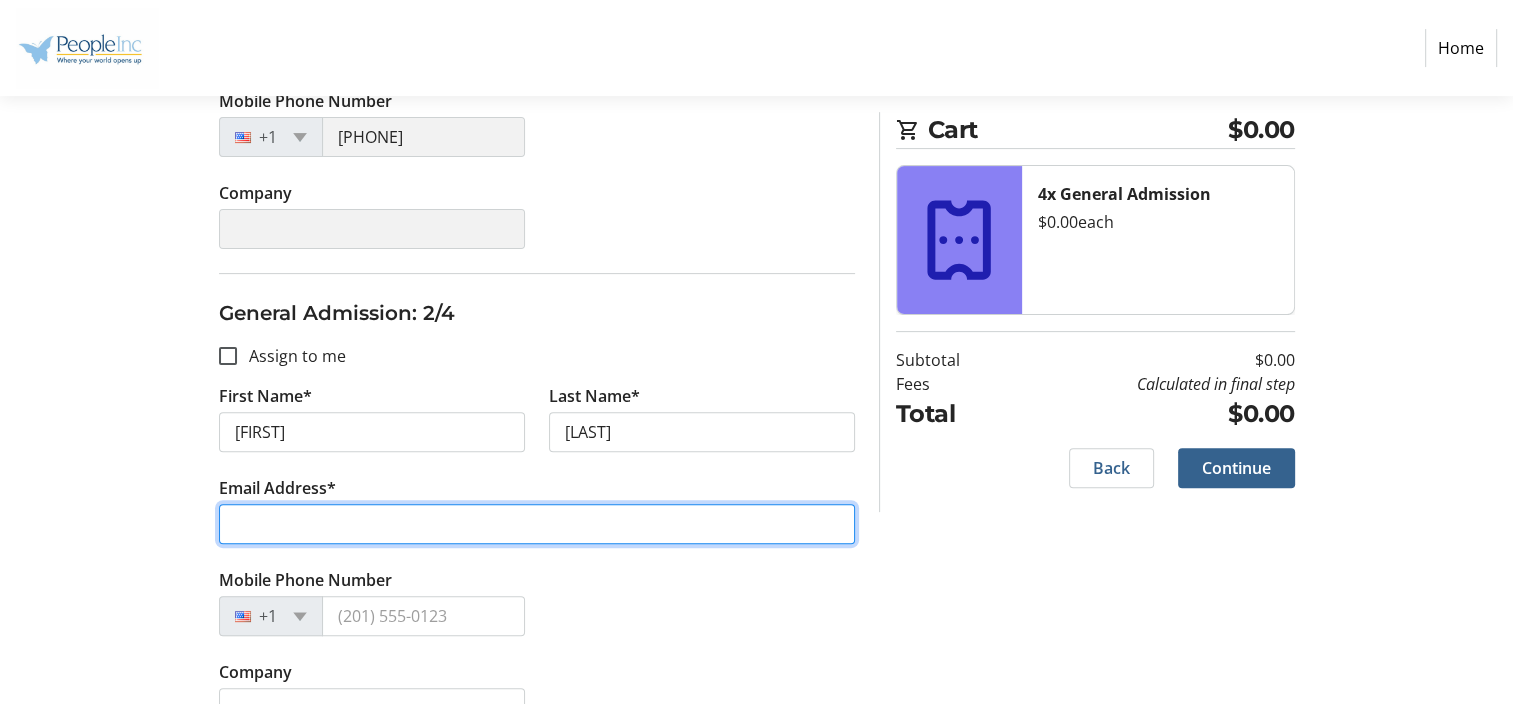 click on "Email Address*" at bounding box center (537, 524) 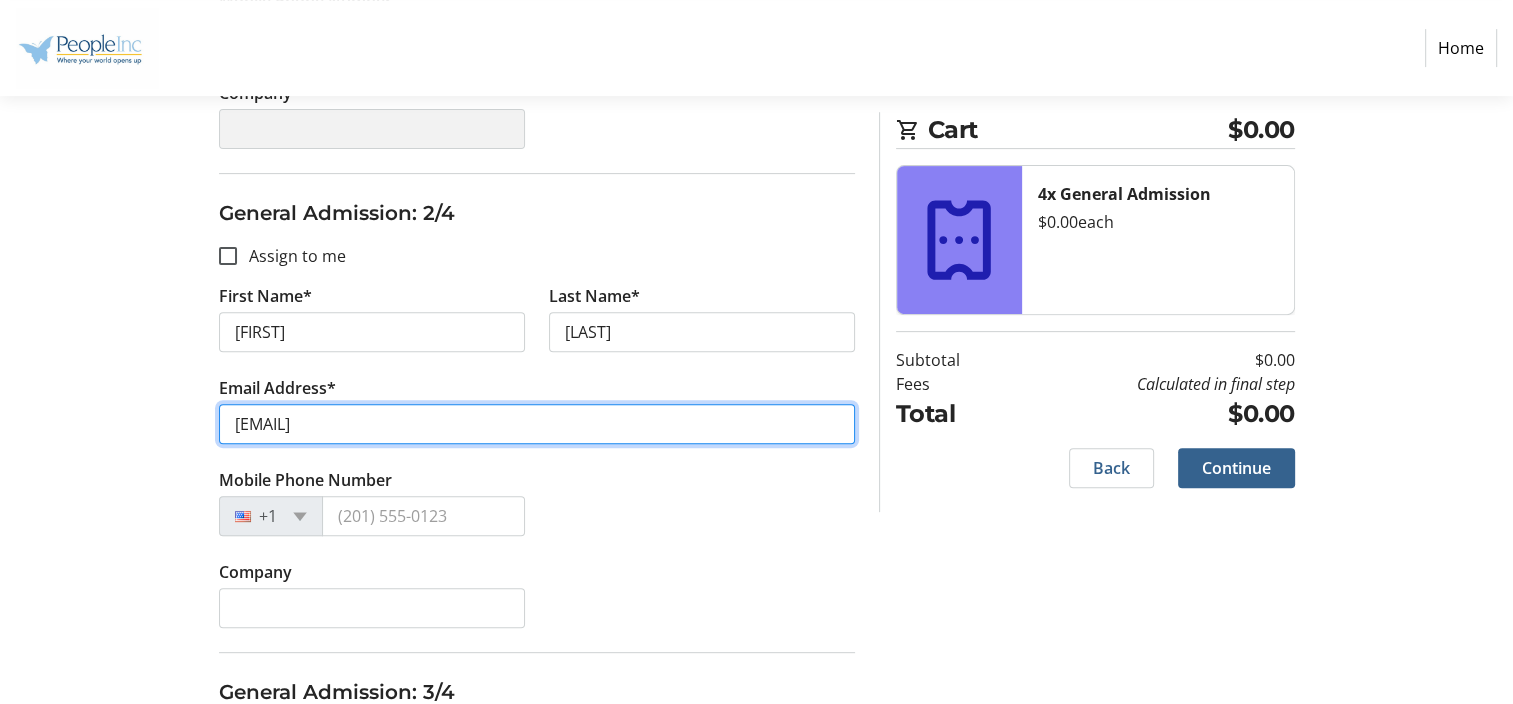 scroll, scrollTop: 668, scrollLeft: 0, axis: vertical 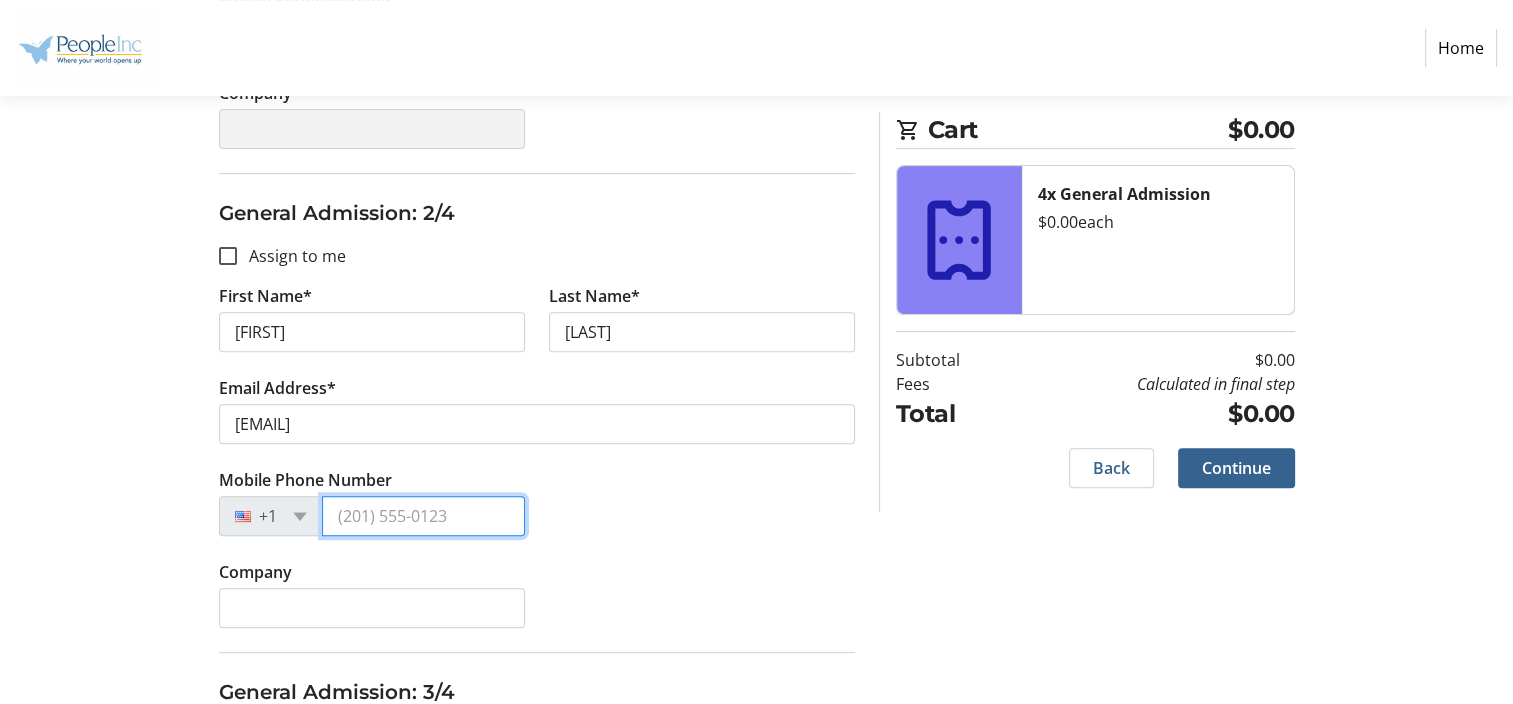 click on "Mobile Phone Number" at bounding box center (423, 516) 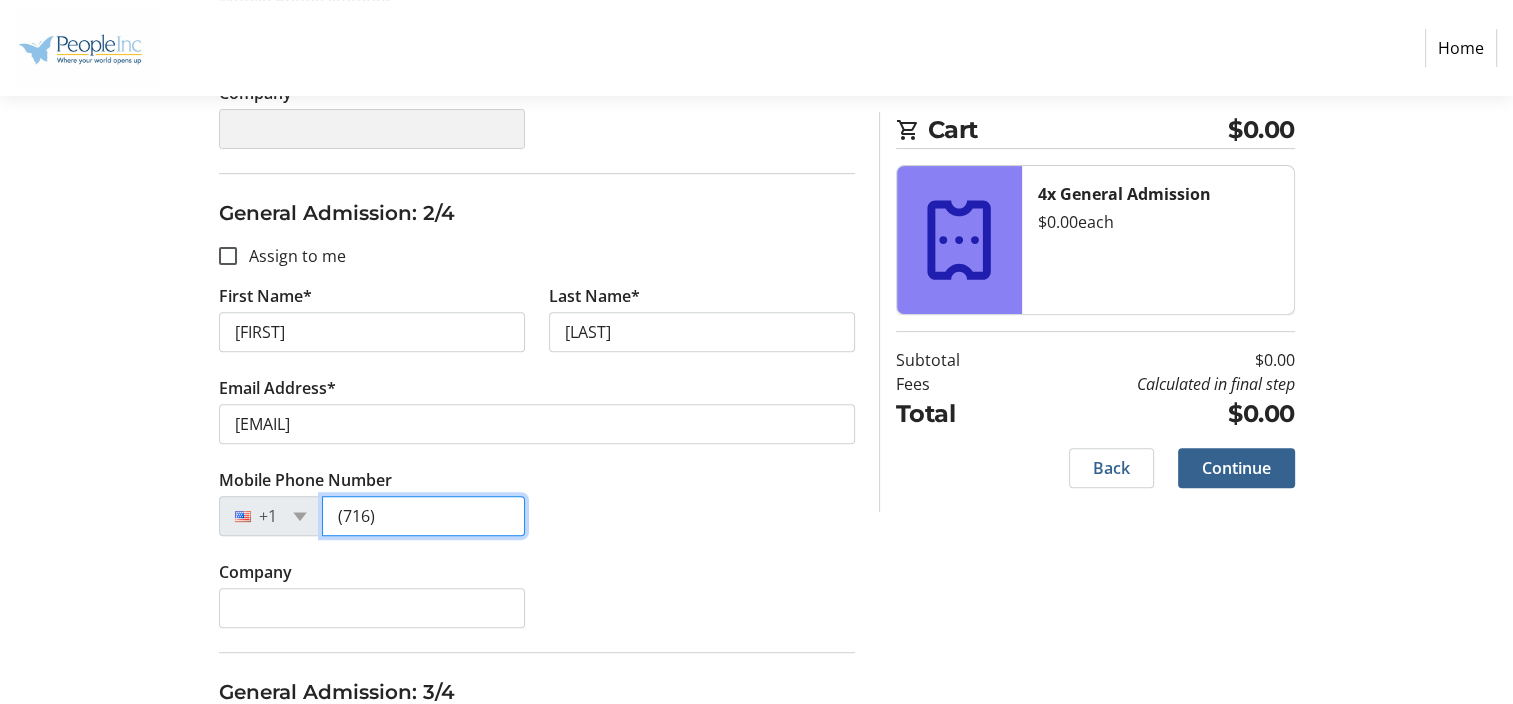 click on "(716)" at bounding box center [423, 516] 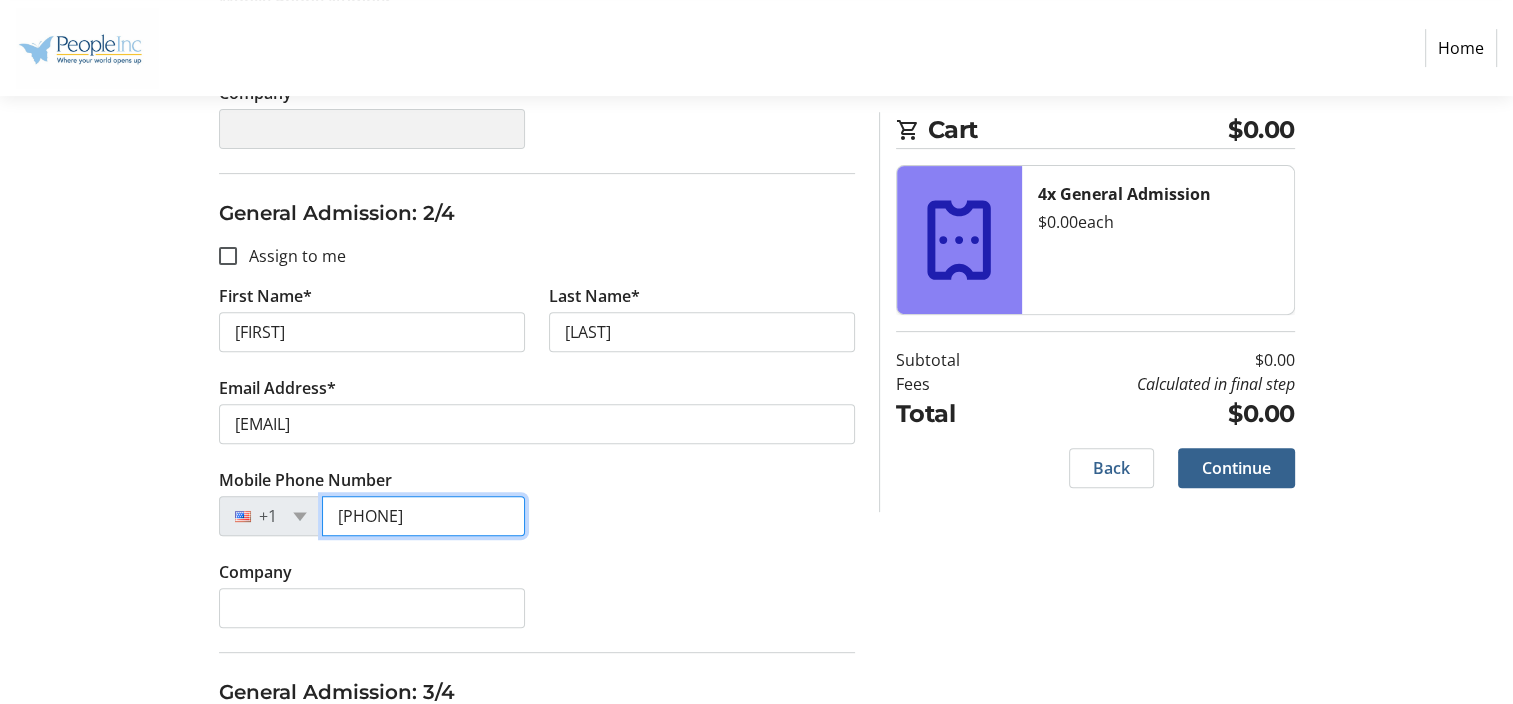 type on "[PHONE]" 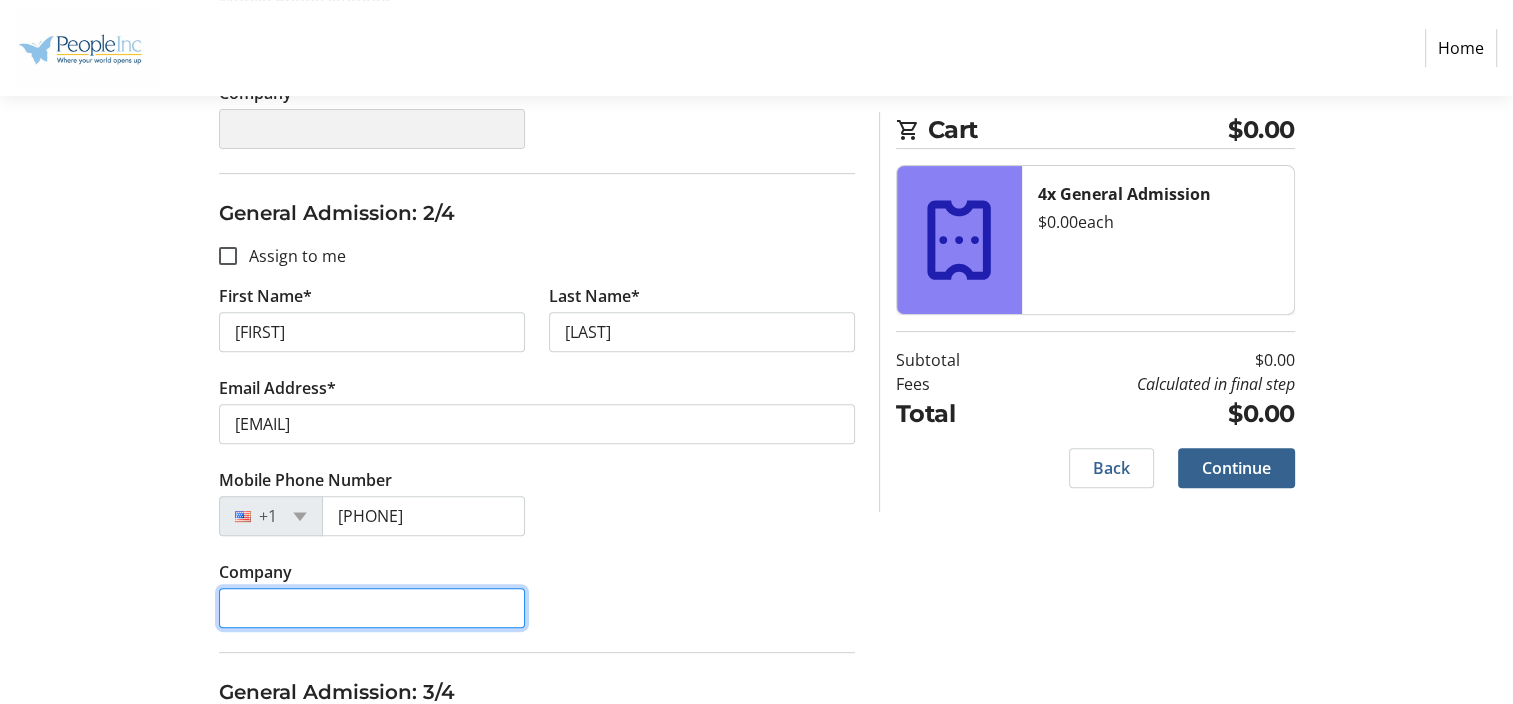 click on "Company" at bounding box center (372, 608) 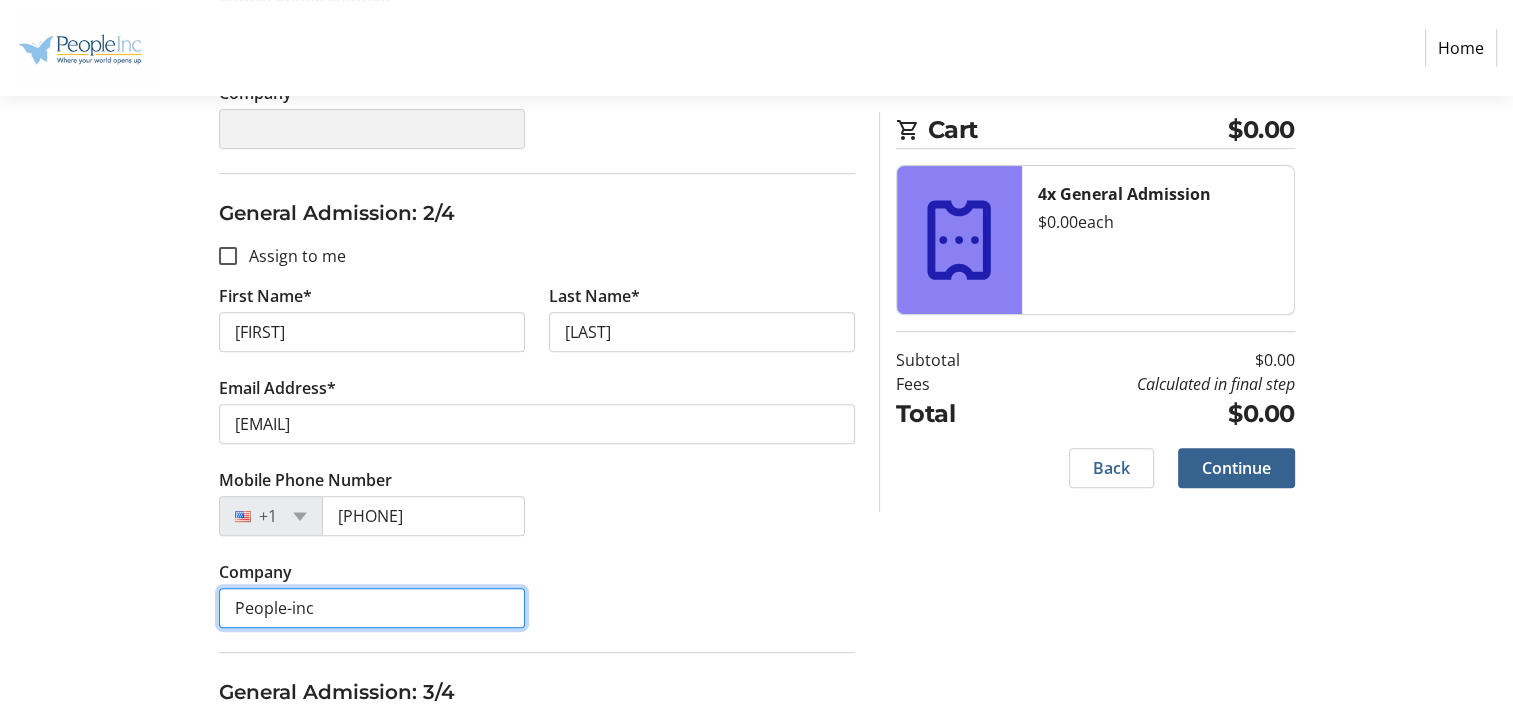type on "People-inc" 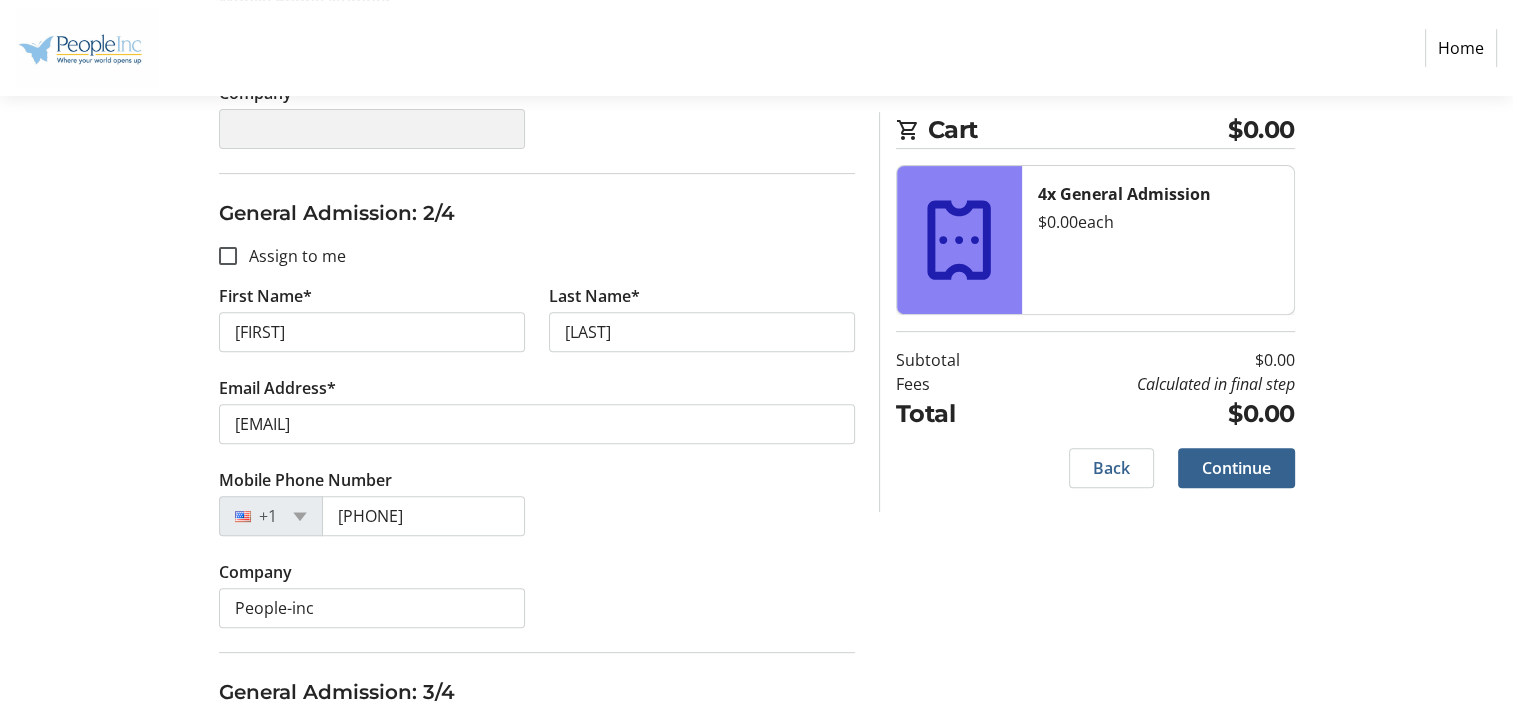 click on "Mobile Phone Number [PHONE]" at bounding box center [537, 514] 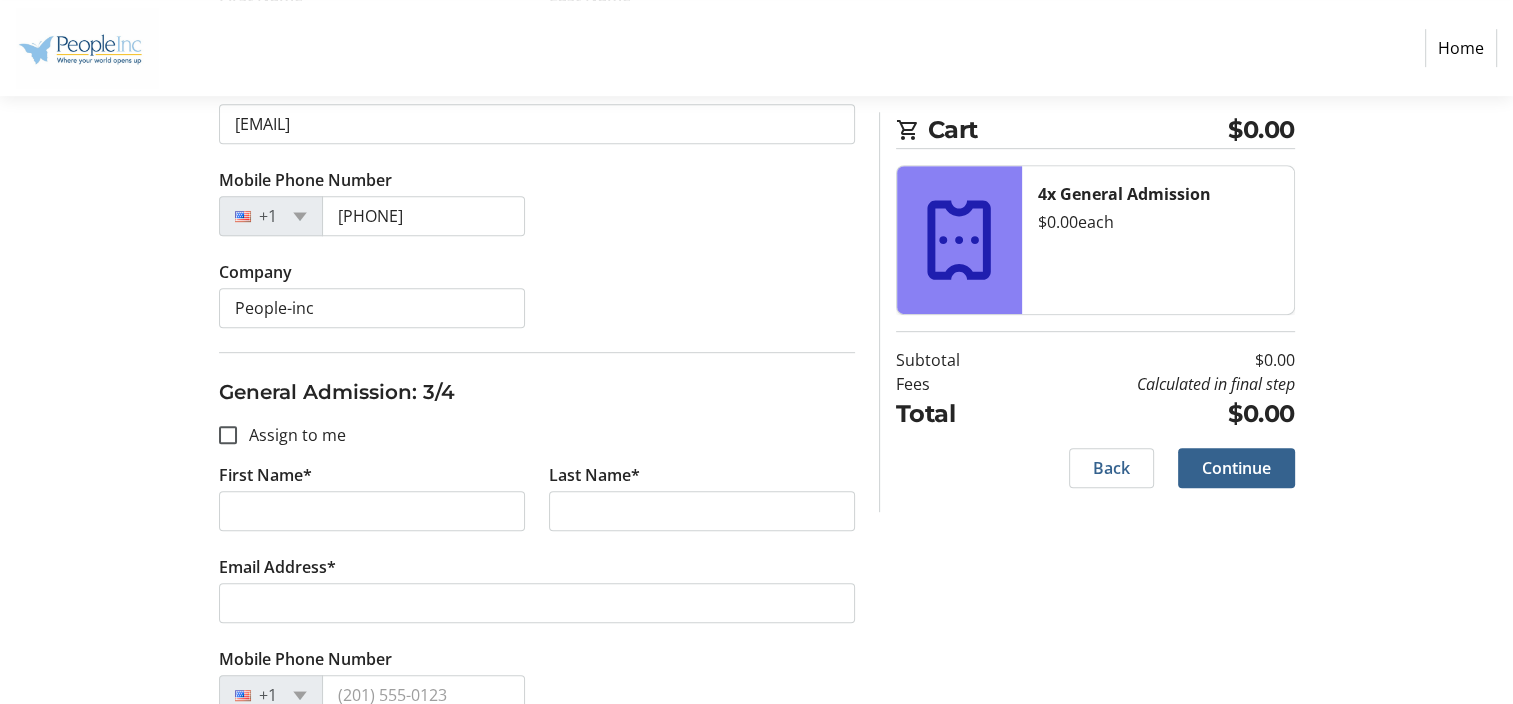 scroll, scrollTop: 1068, scrollLeft: 0, axis: vertical 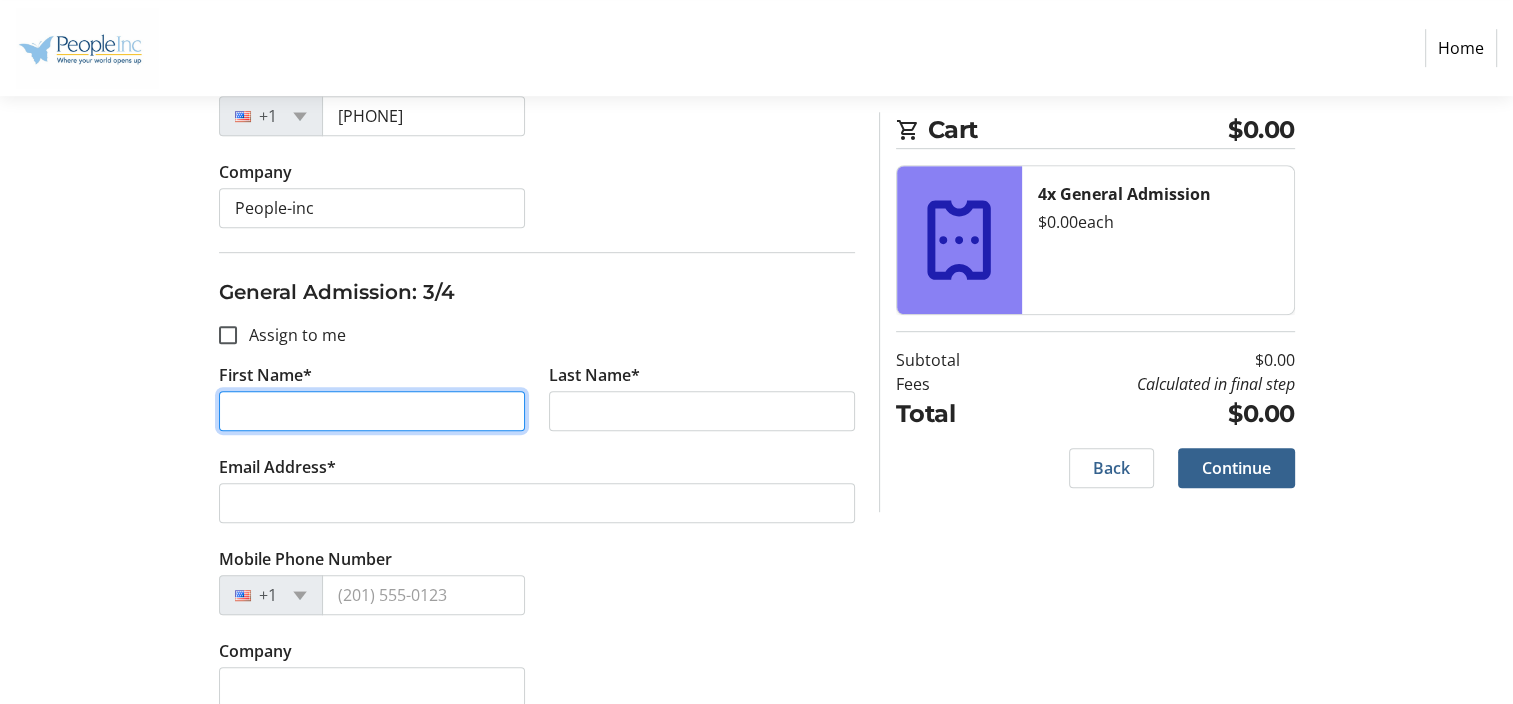 click on "First Name*" at bounding box center [372, 411] 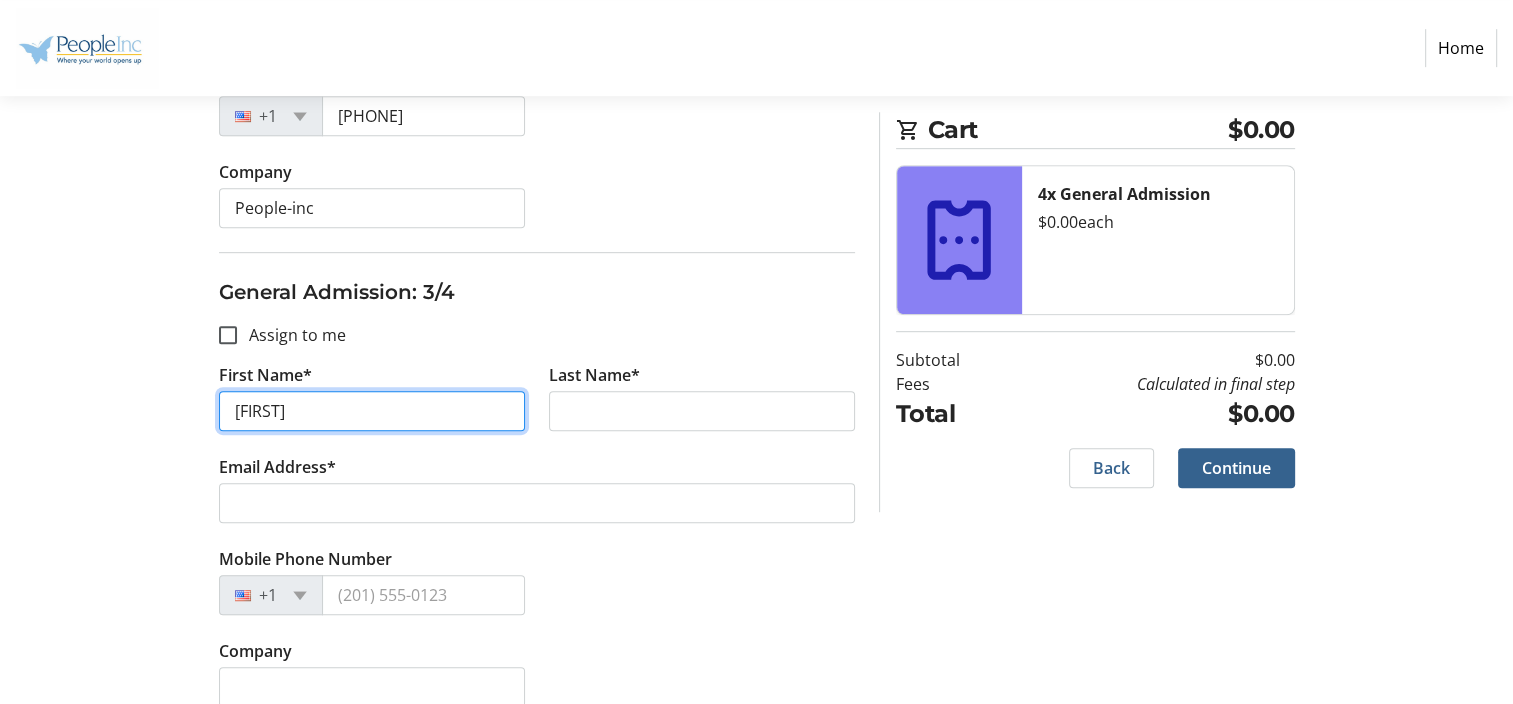 type on "[FIRST]" 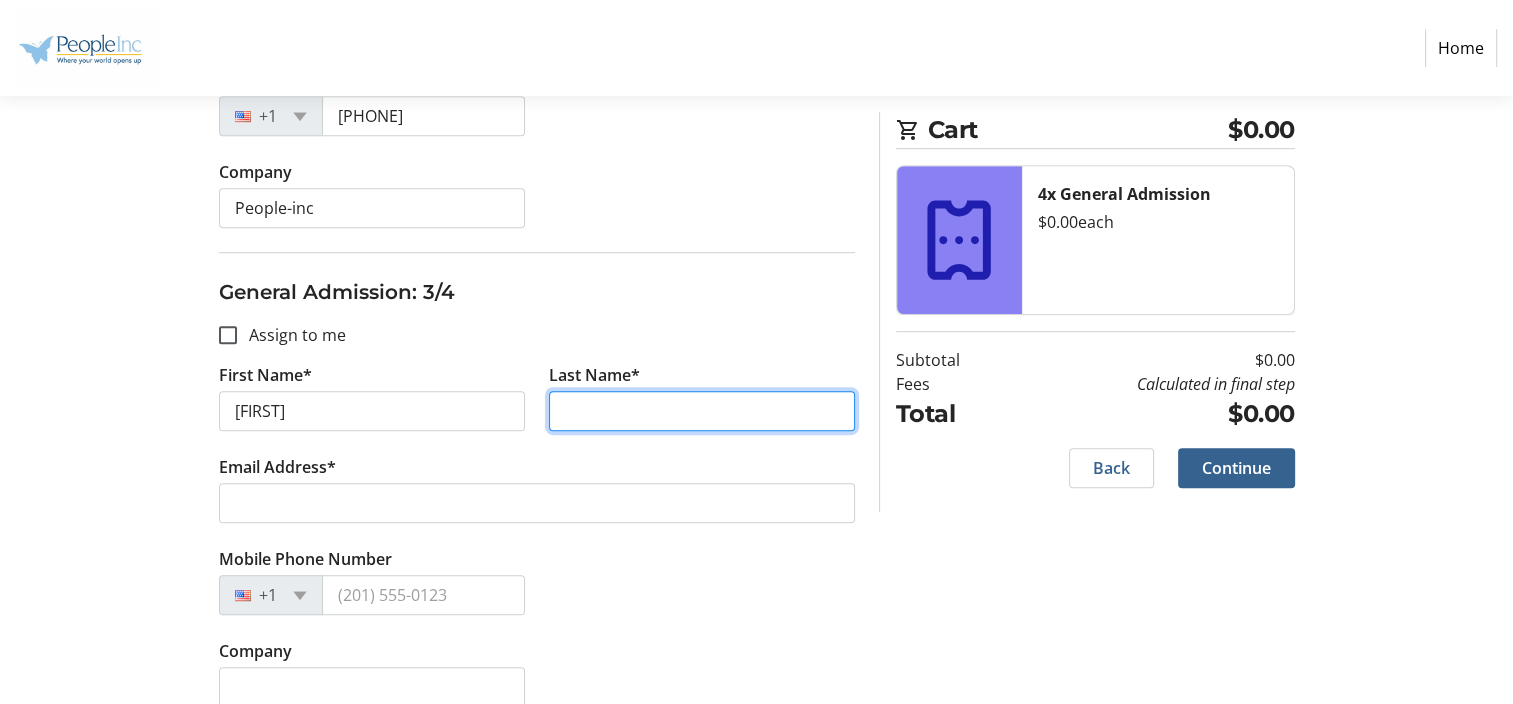click on "Last Name*" at bounding box center (702, 411) 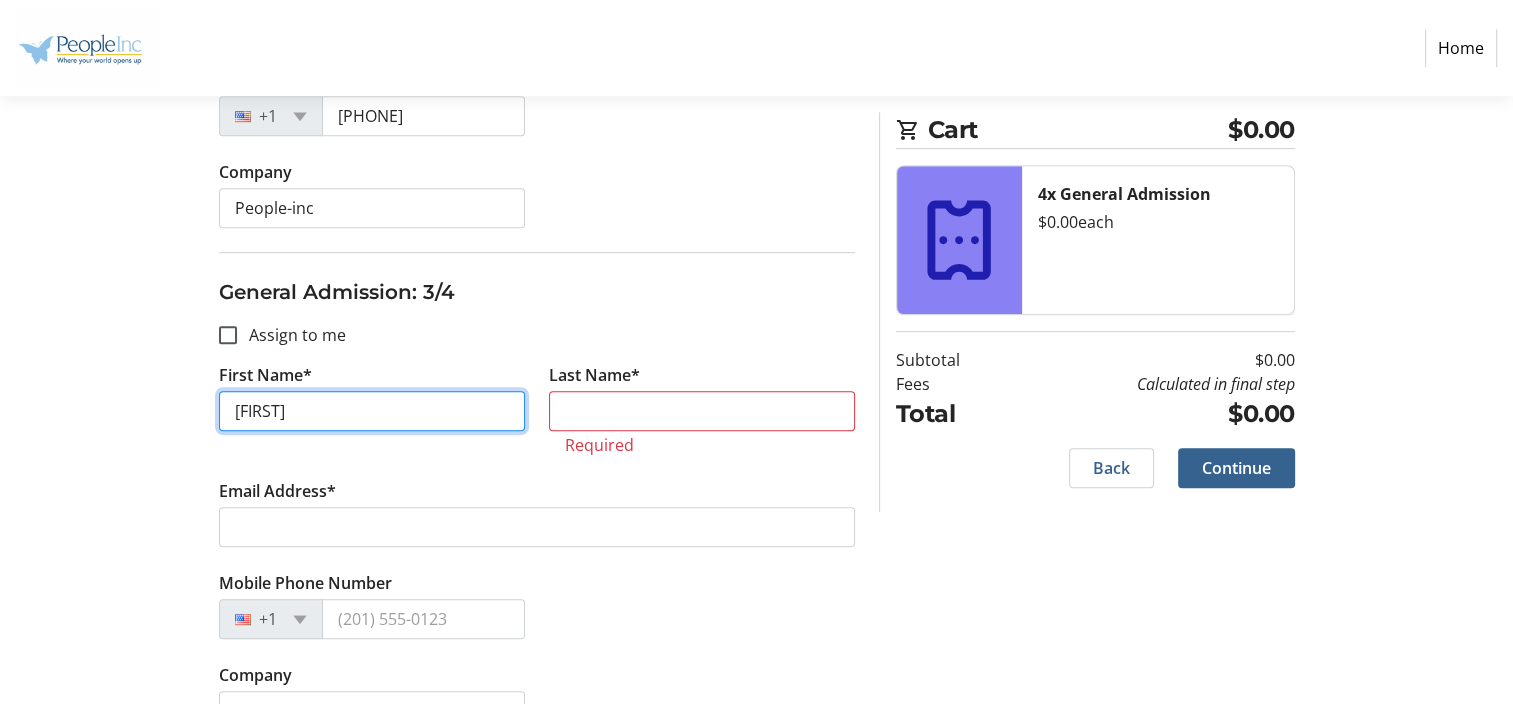 drag, startPoint x: 368, startPoint y: 396, endPoint x: 21, endPoint y: 425, distance: 348.20972 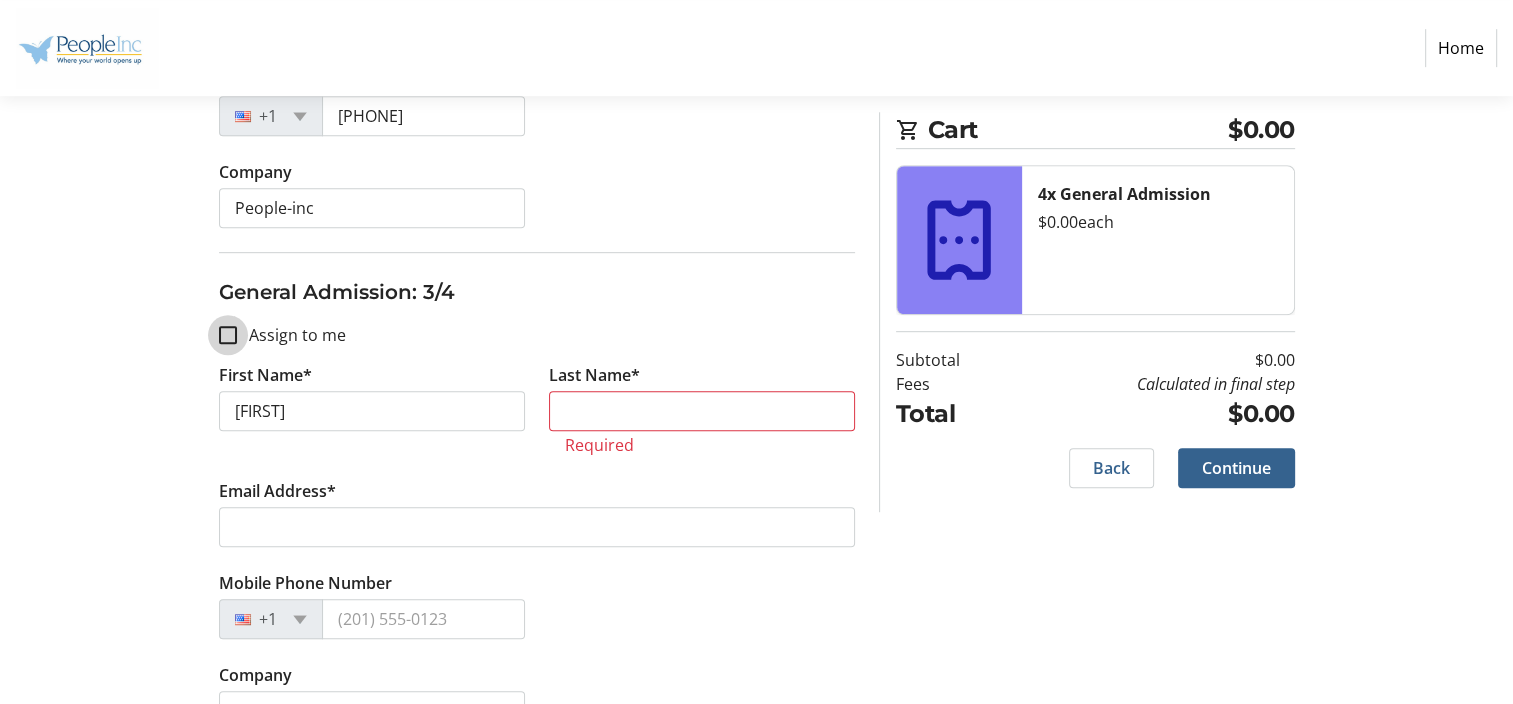 click on "Assign to me" at bounding box center (228, 335) 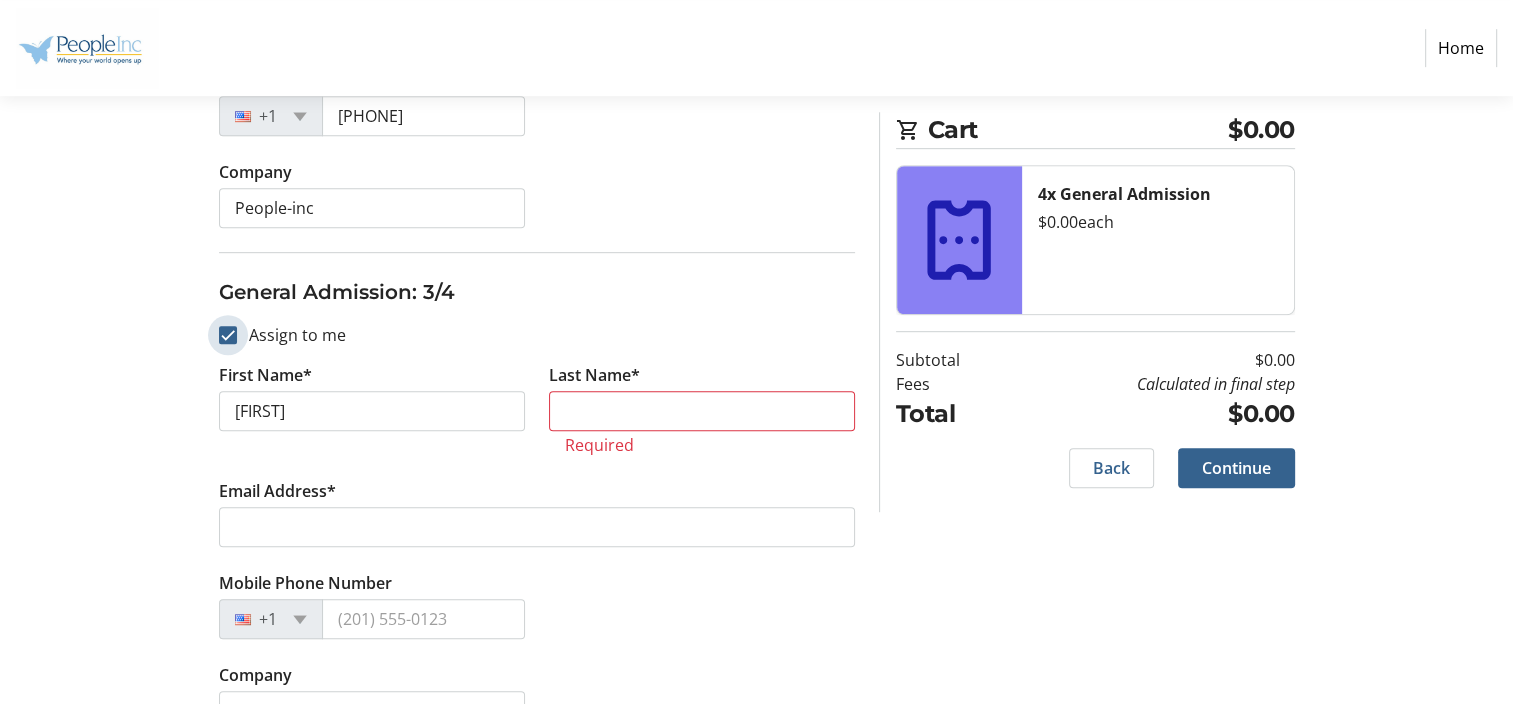 checkbox on "true" 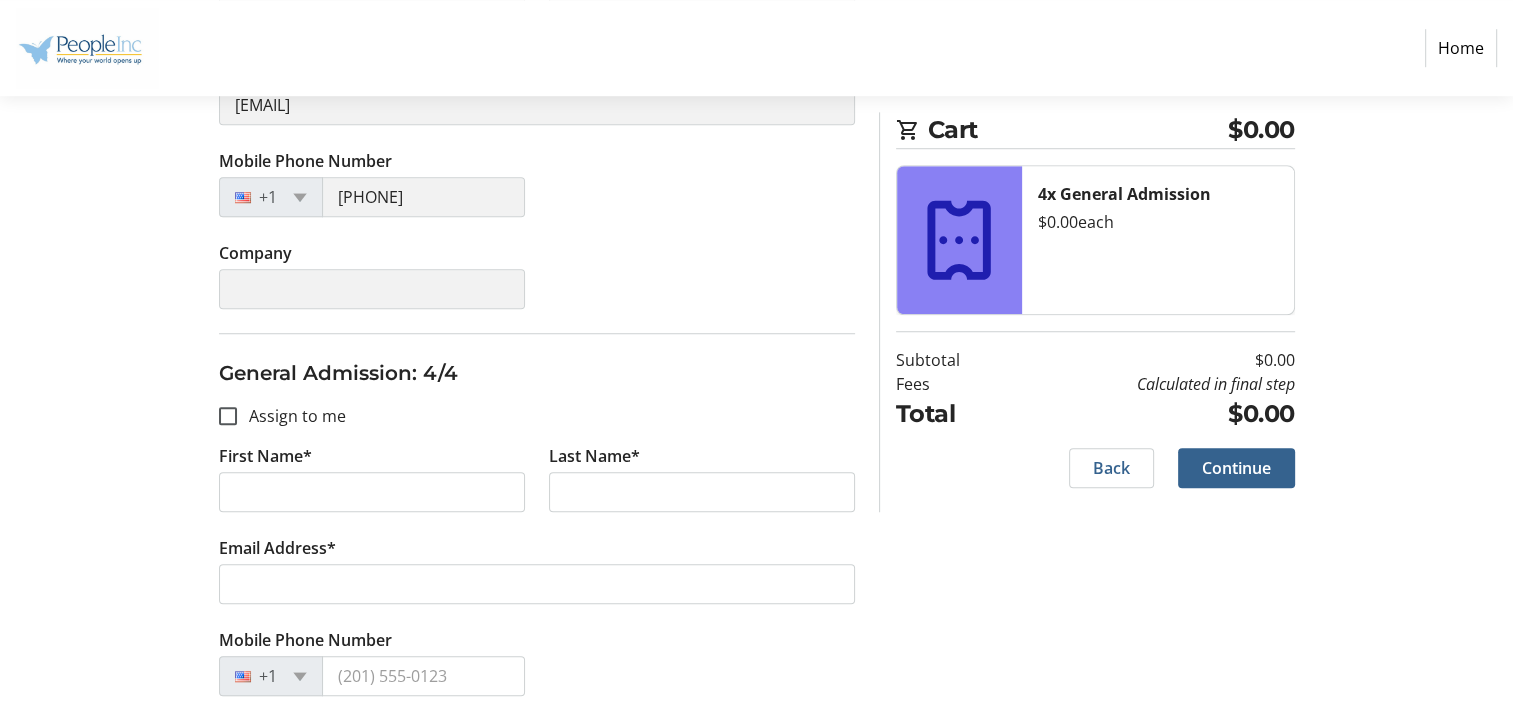 scroll, scrollTop: 1468, scrollLeft: 0, axis: vertical 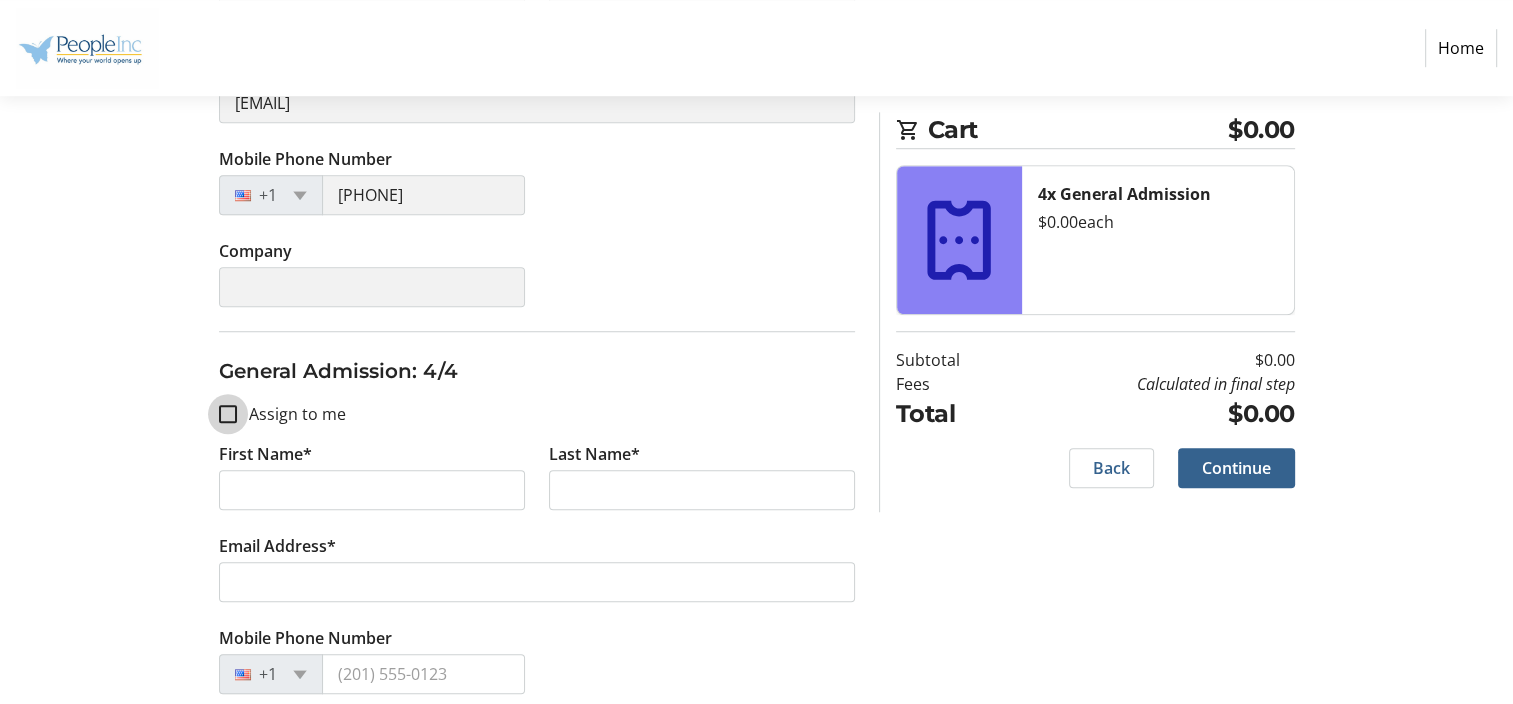 click on "Assign to me" at bounding box center (228, 414) 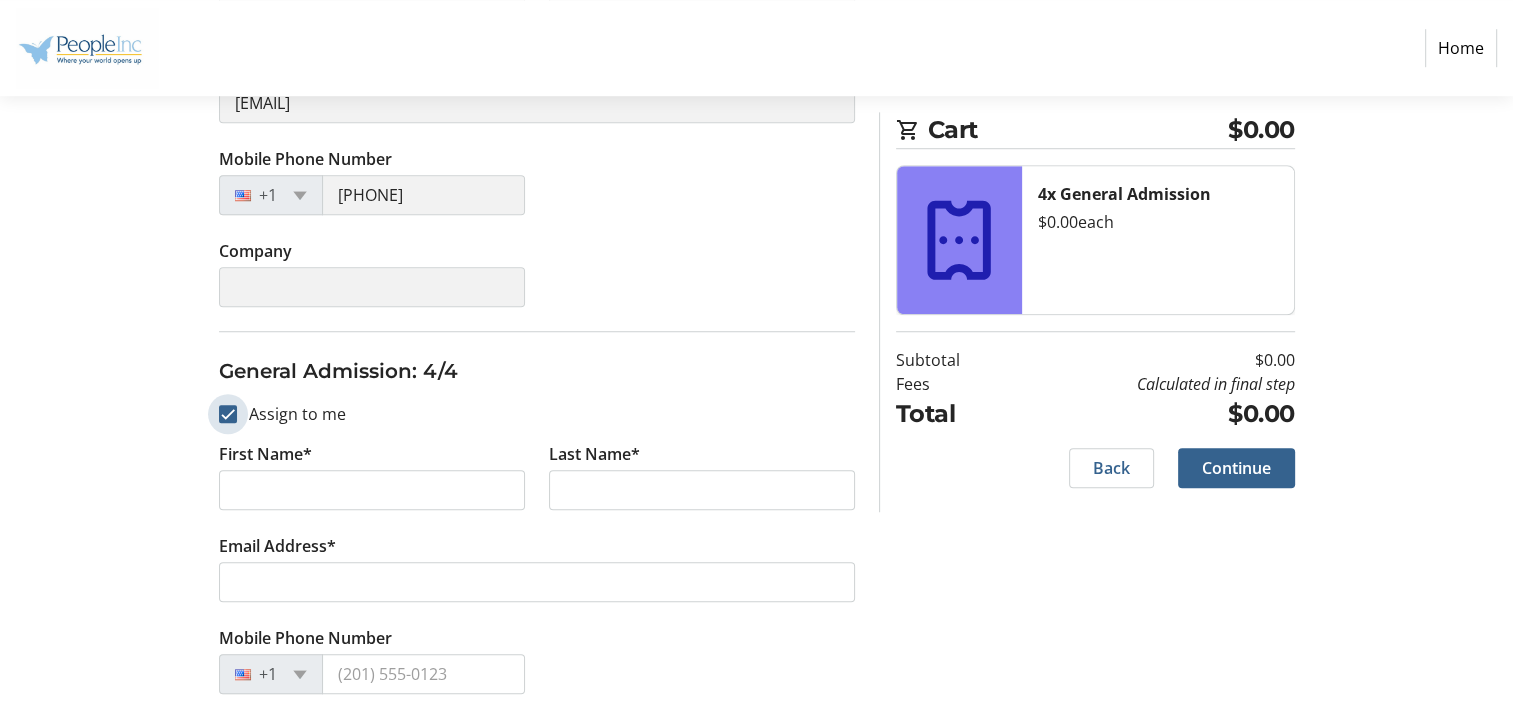 checkbox on "true" 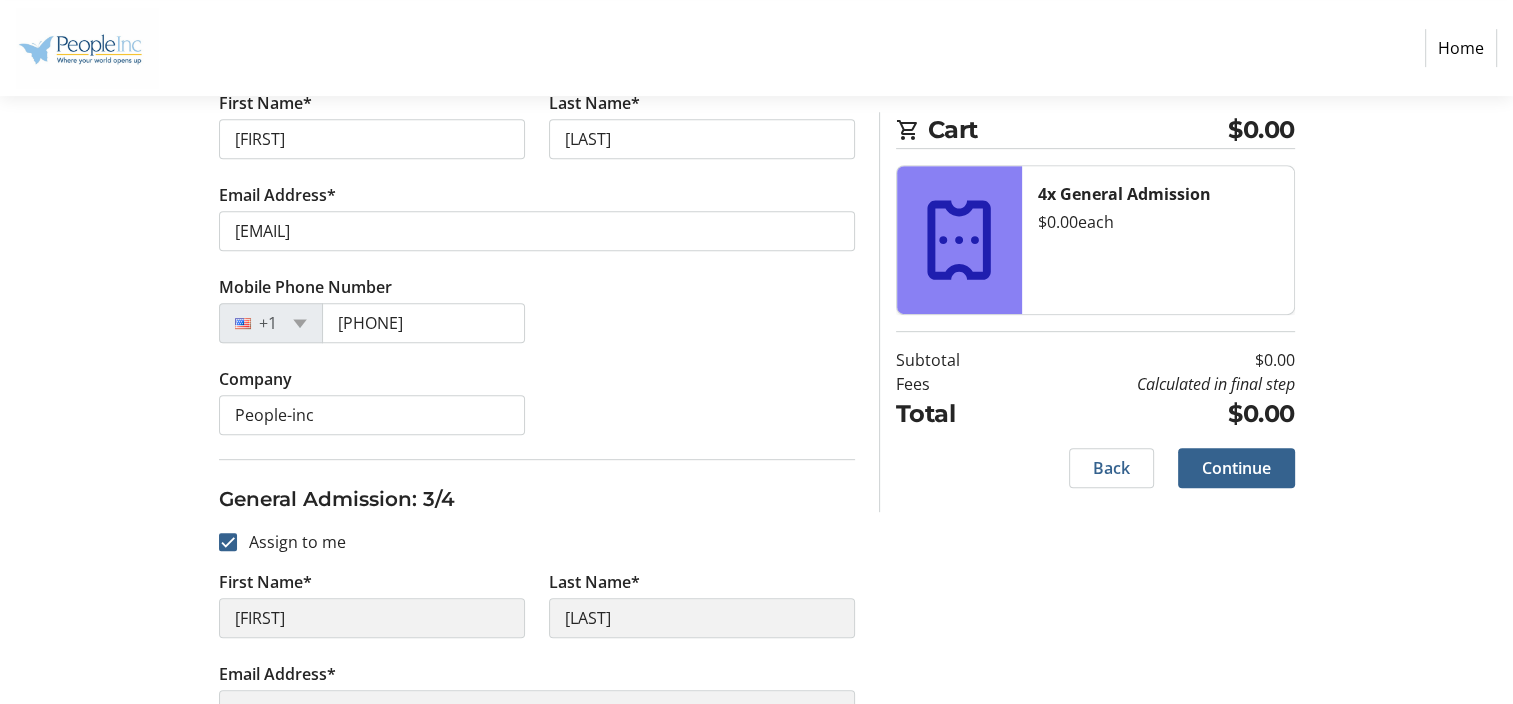 scroll, scrollTop: 568, scrollLeft: 0, axis: vertical 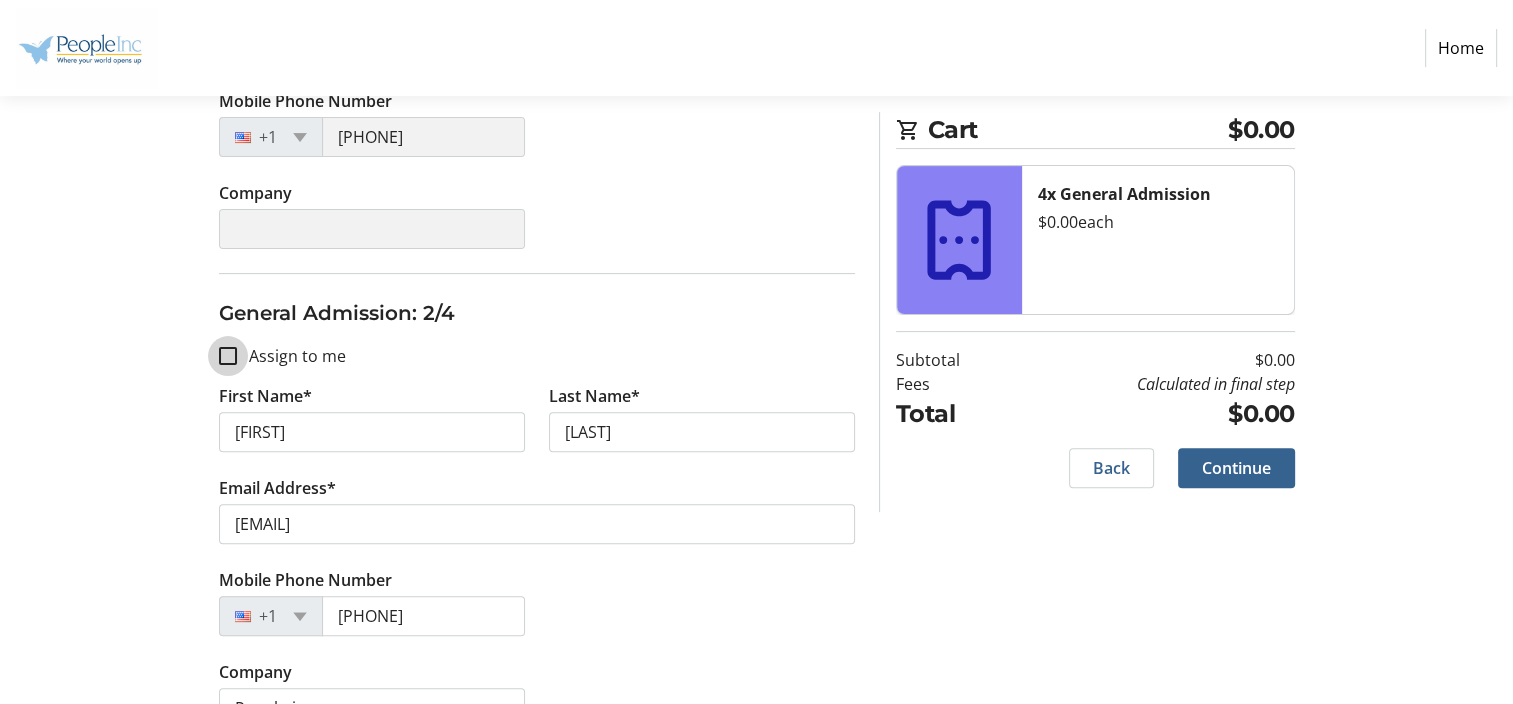 click on "Assign to me" at bounding box center [228, 356] 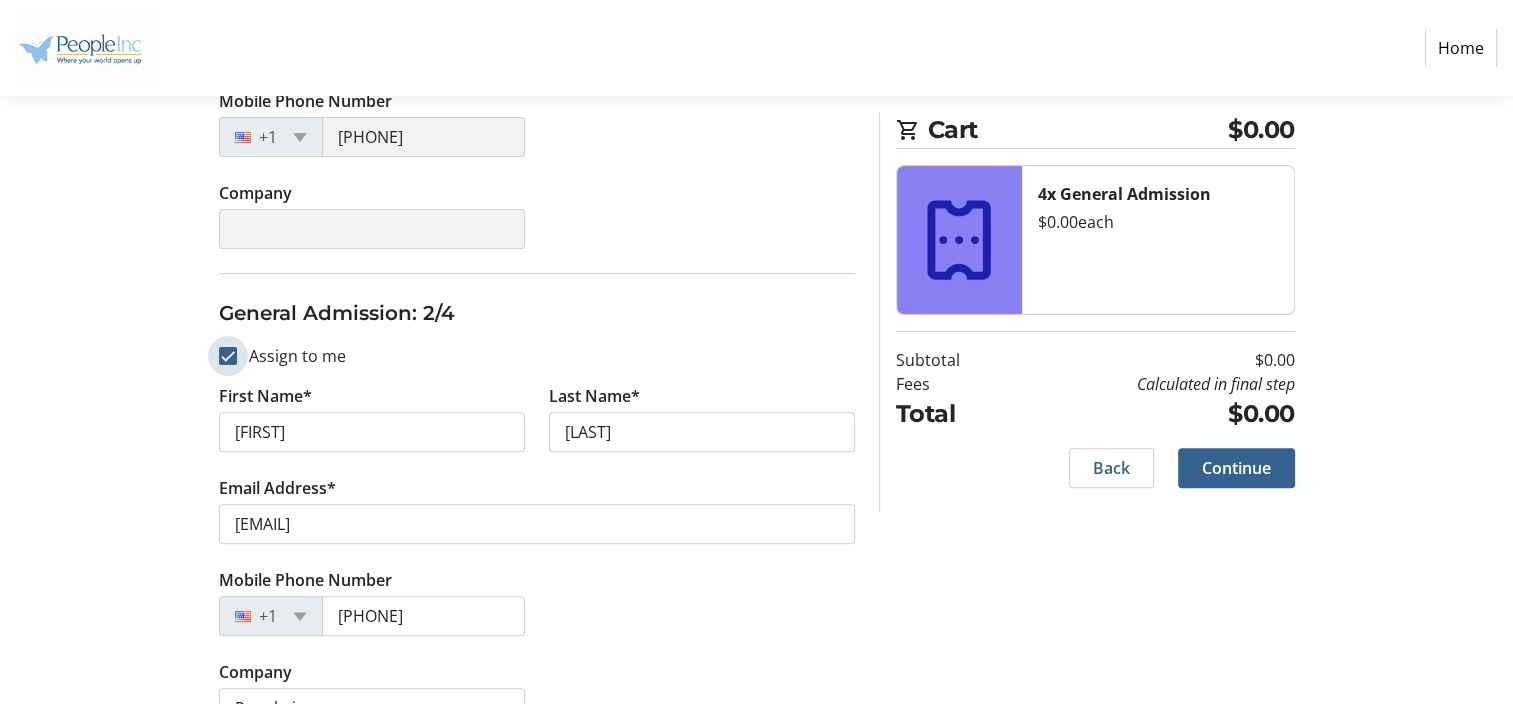 checkbox on "true" 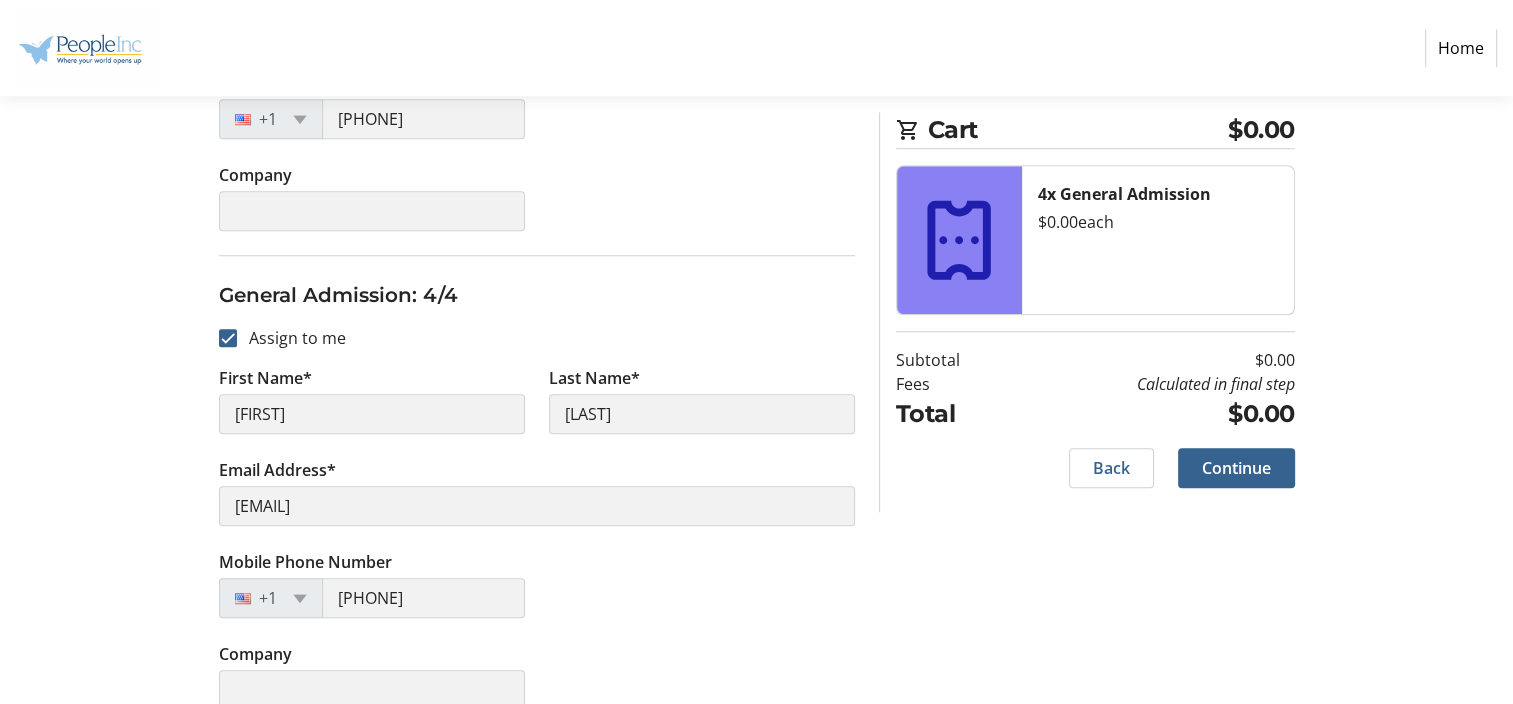 scroll, scrollTop: 1568, scrollLeft: 0, axis: vertical 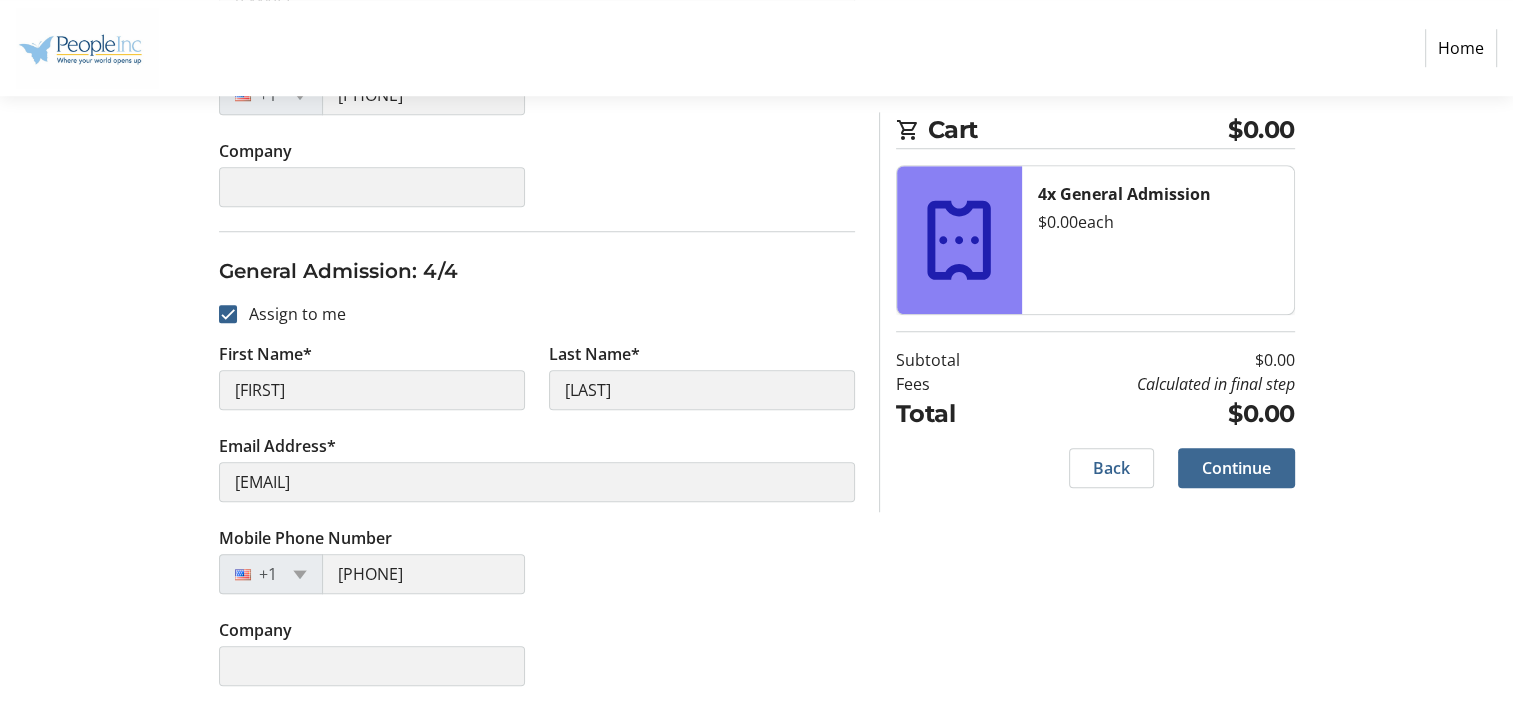 click at bounding box center [1236, 468] 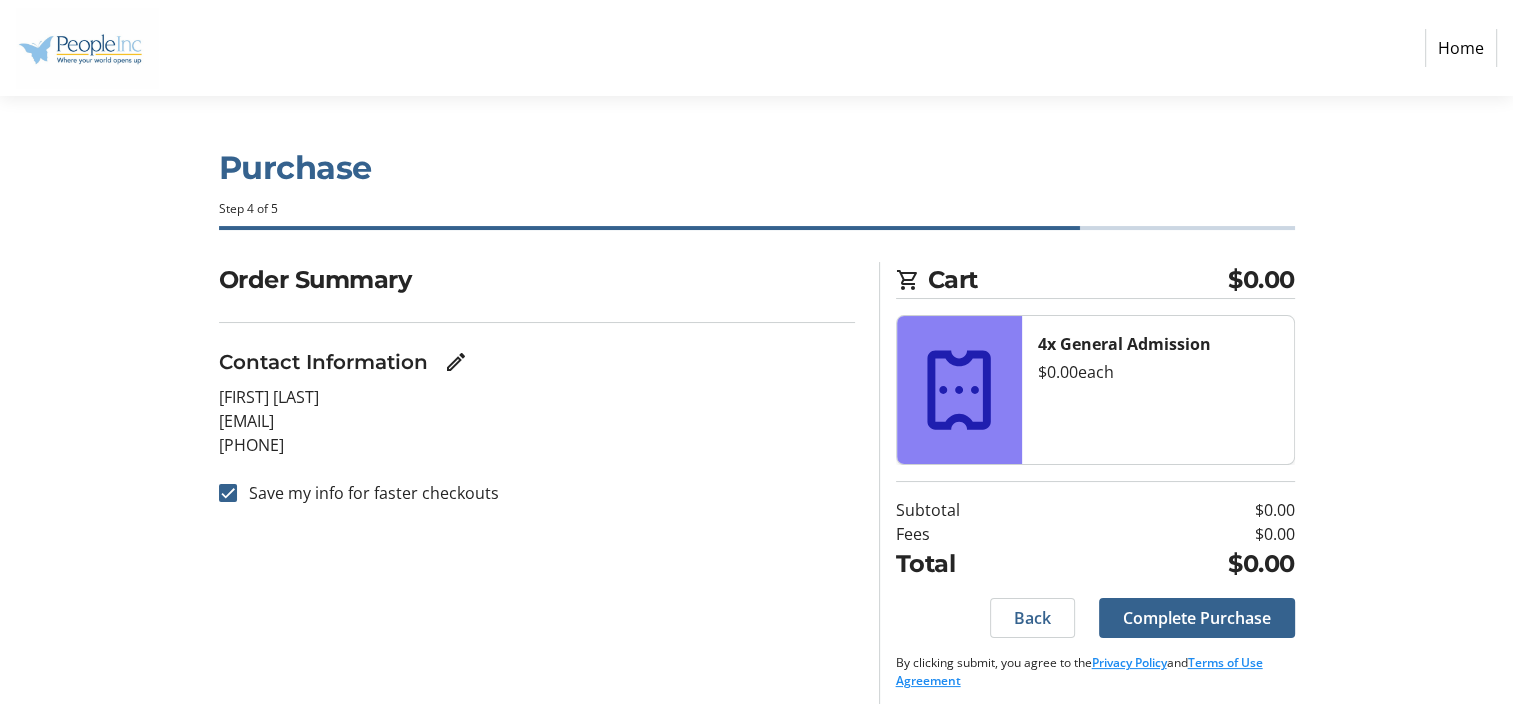 scroll, scrollTop: 9, scrollLeft: 0, axis: vertical 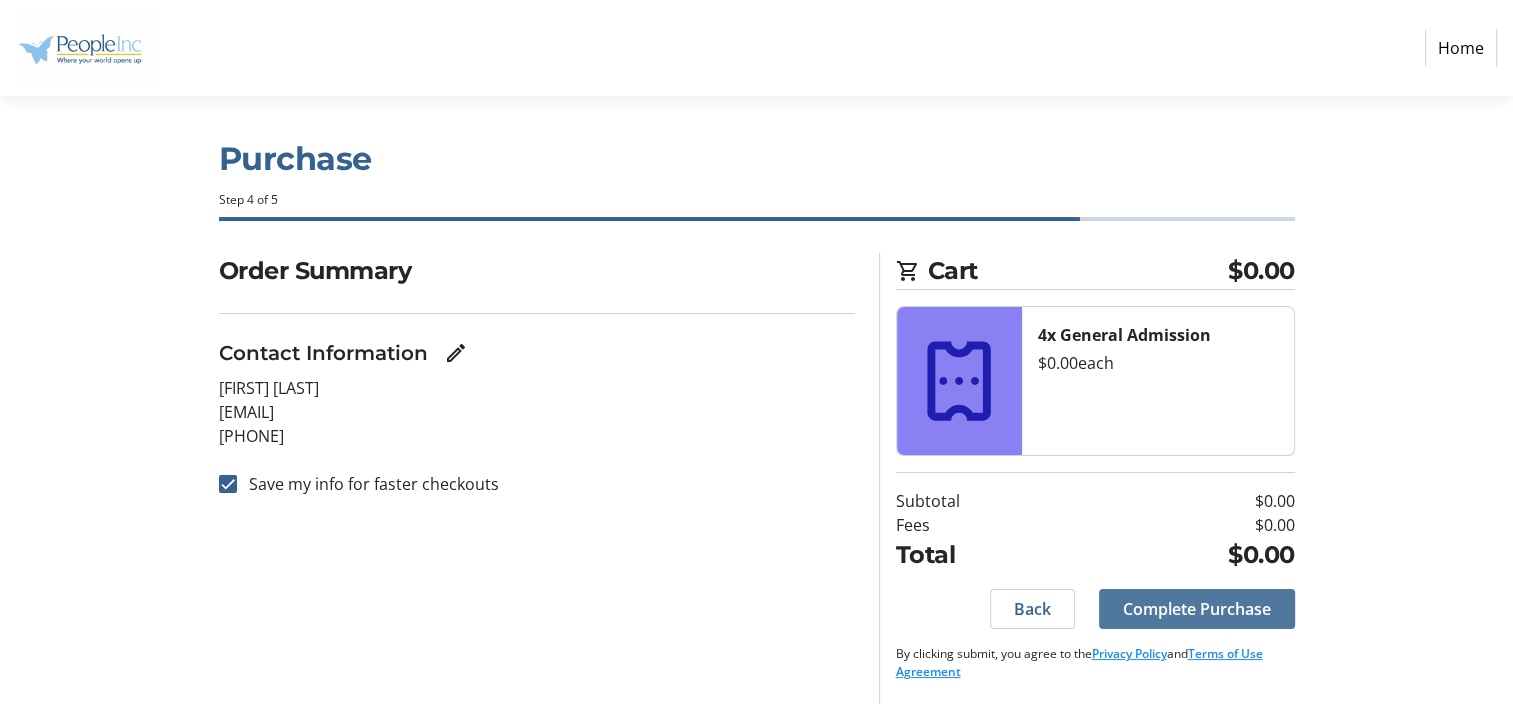 click on "Complete Purchase" at bounding box center [1197, 609] 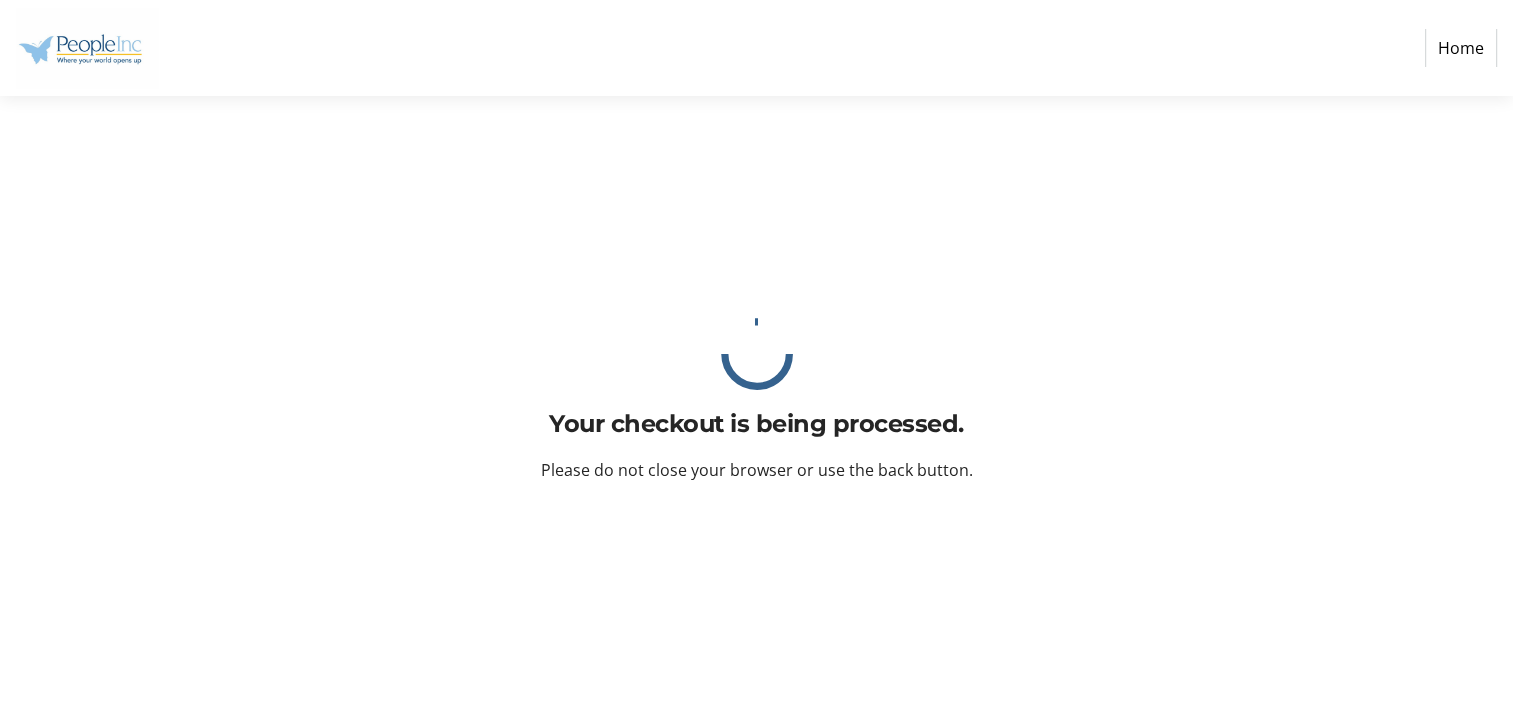 scroll, scrollTop: 0, scrollLeft: 0, axis: both 